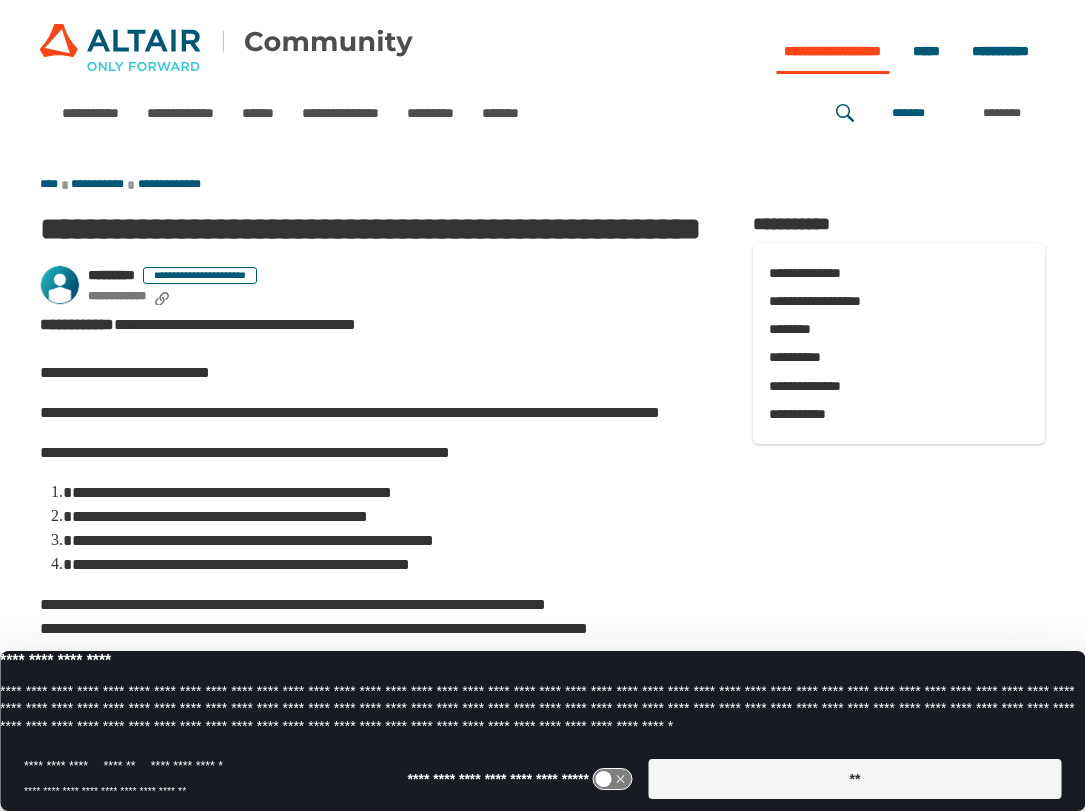 scroll, scrollTop: 0, scrollLeft: 0, axis: both 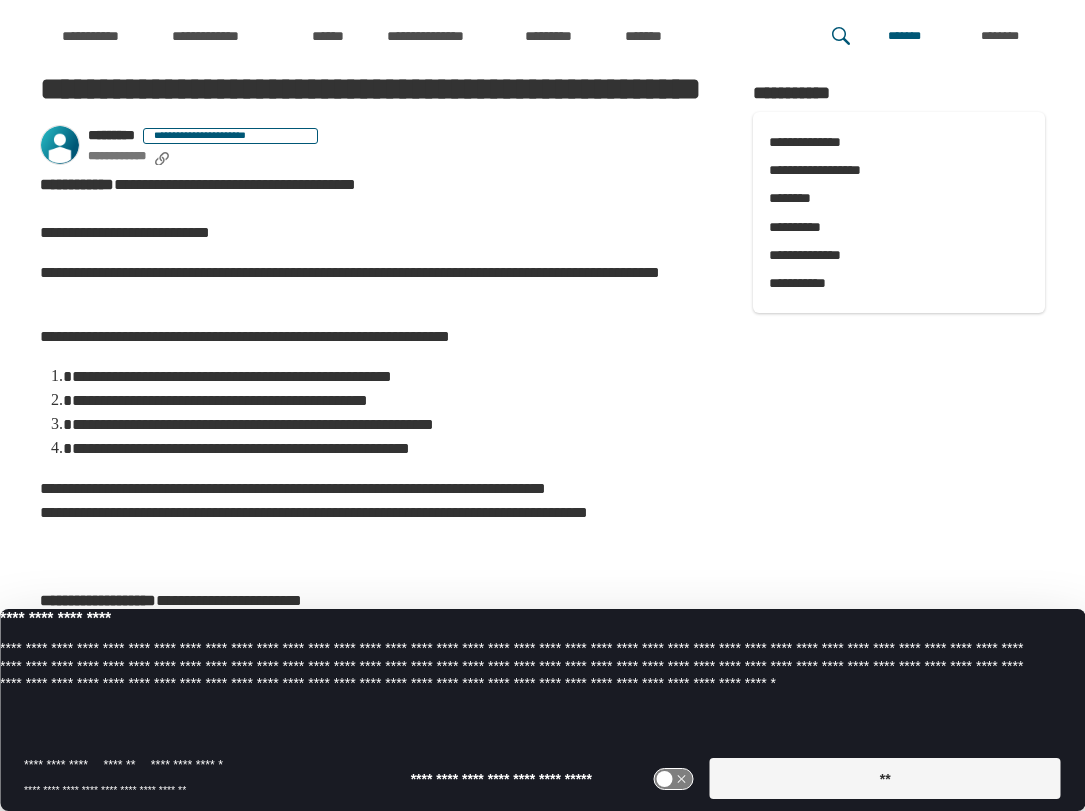 click on "**" at bounding box center [885, 778] 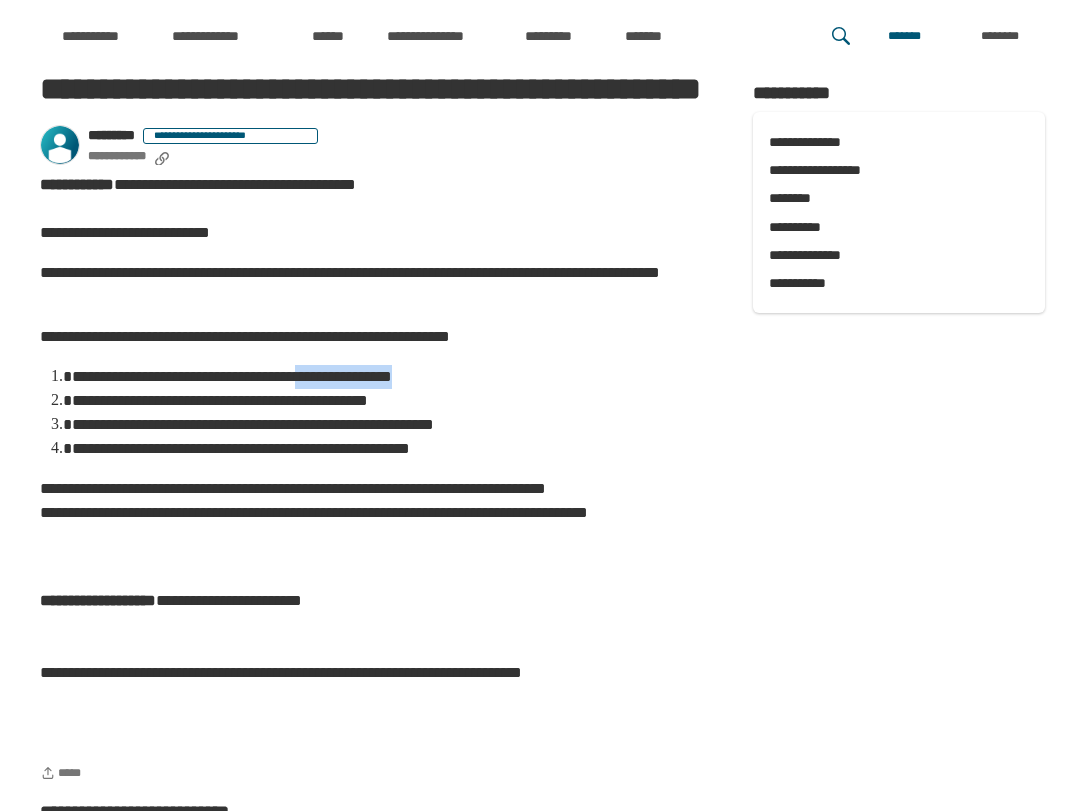drag, startPoint x: 377, startPoint y: 398, endPoint x: 550, endPoint y: 429, distance: 175.75551 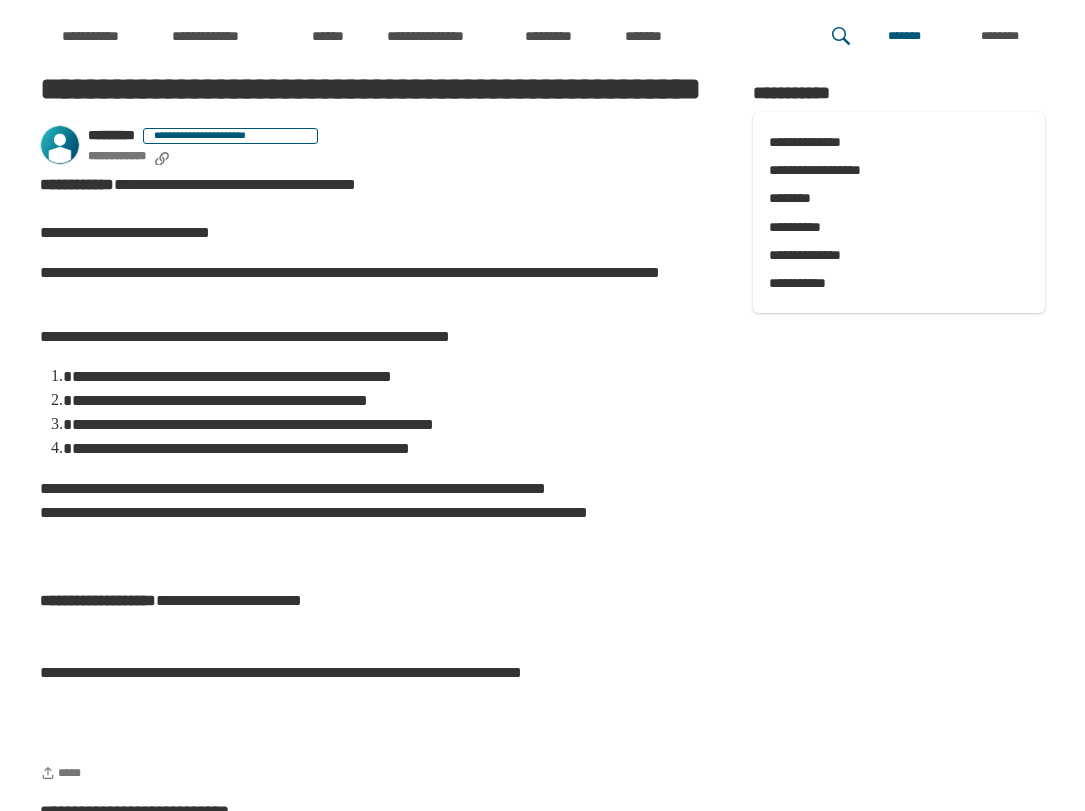 click on "**********" at bounding box center (392, 401) 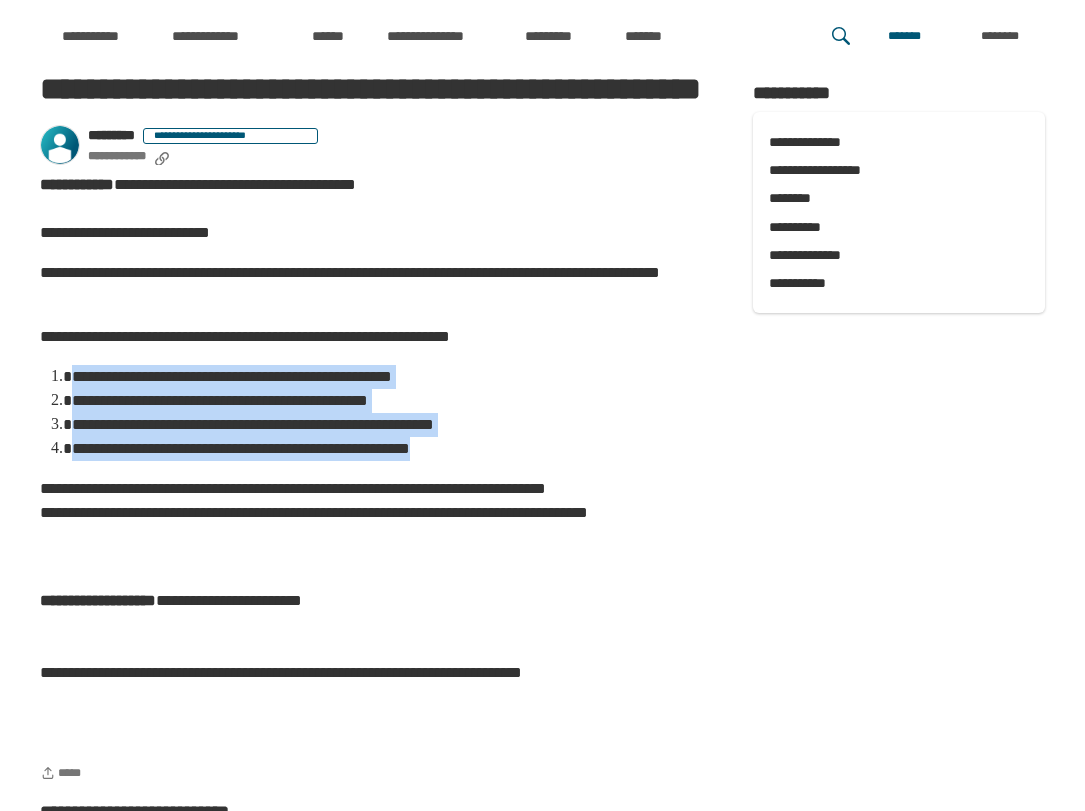 drag, startPoint x: 589, startPoint y: 500, endPoint x: 592, endPoint y: 403, distance: 97.04638 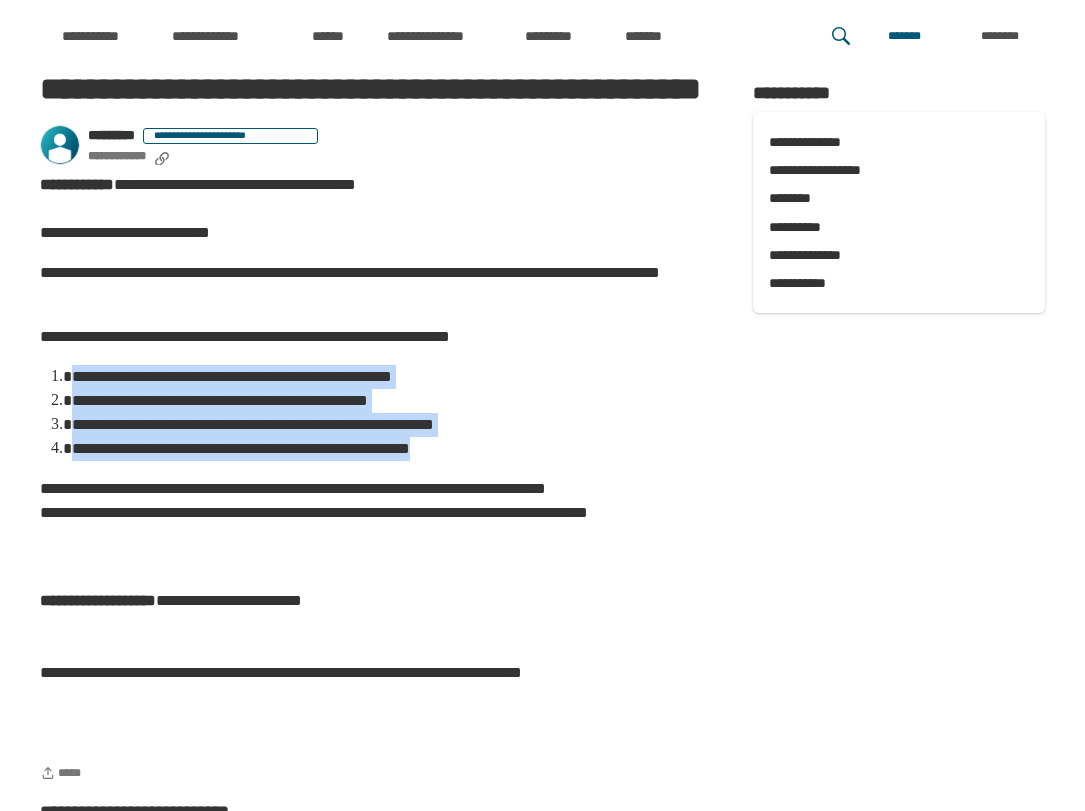 scroll, scrollTop: 315, scrollLeft: 0, axis: vertical 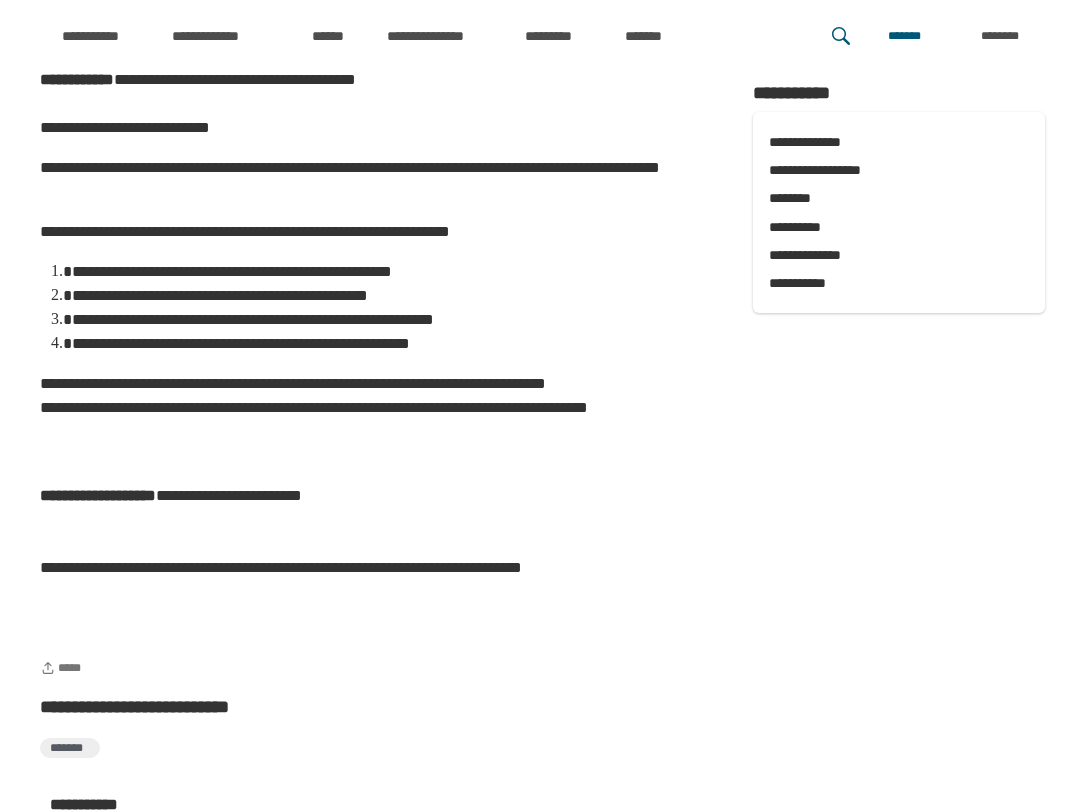 click on "**********" at bounding box center [376, 420] 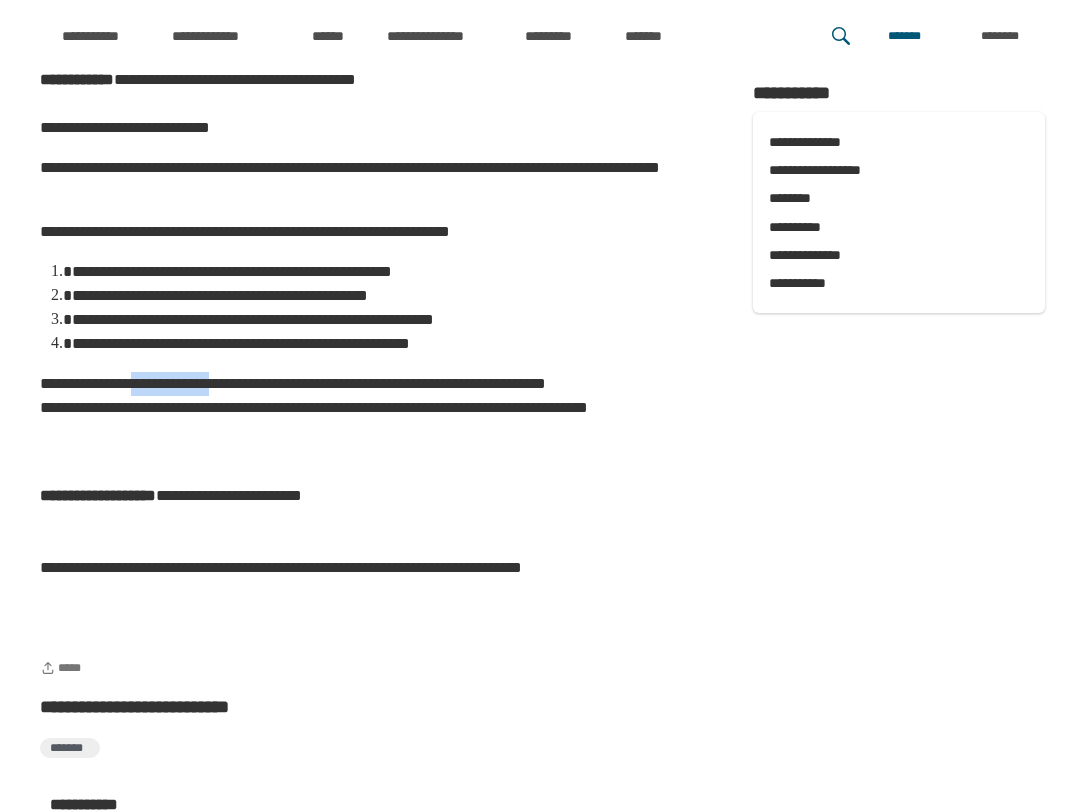 drag, startPoint x: 164, startPoint y: 428, endPoint x: 272, endPoint y: 429, distance: 108.00463 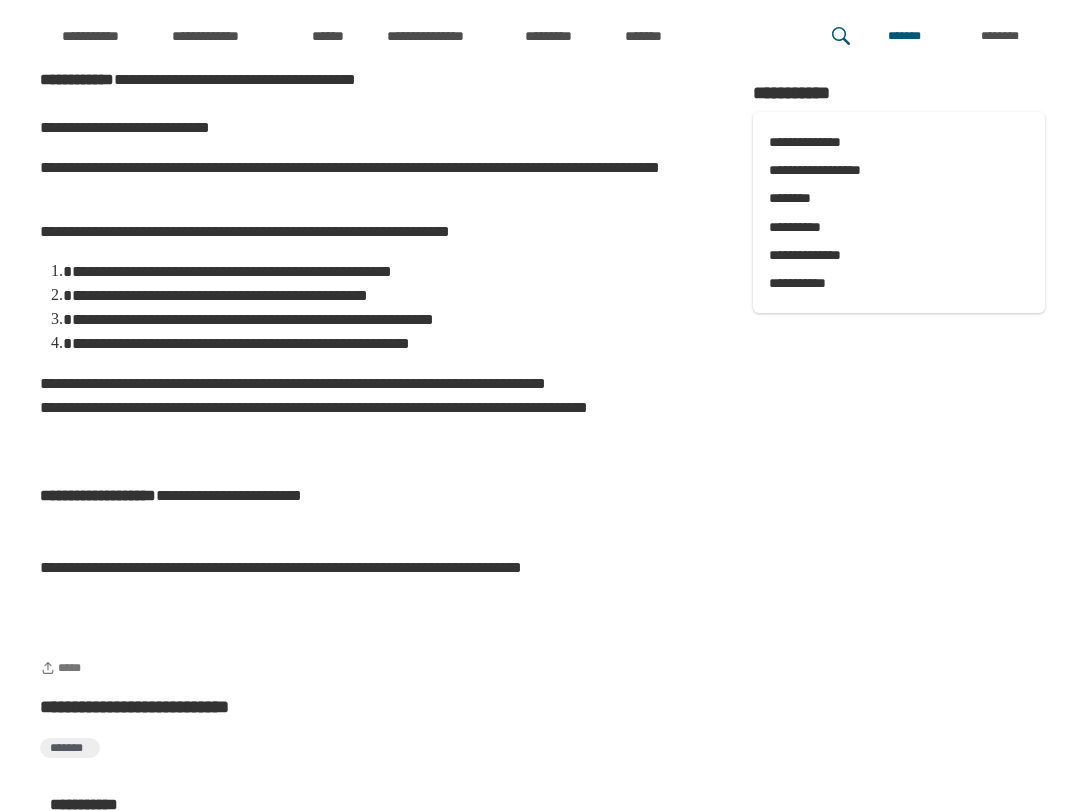 click on "**********" at bounding box center (376, 420) 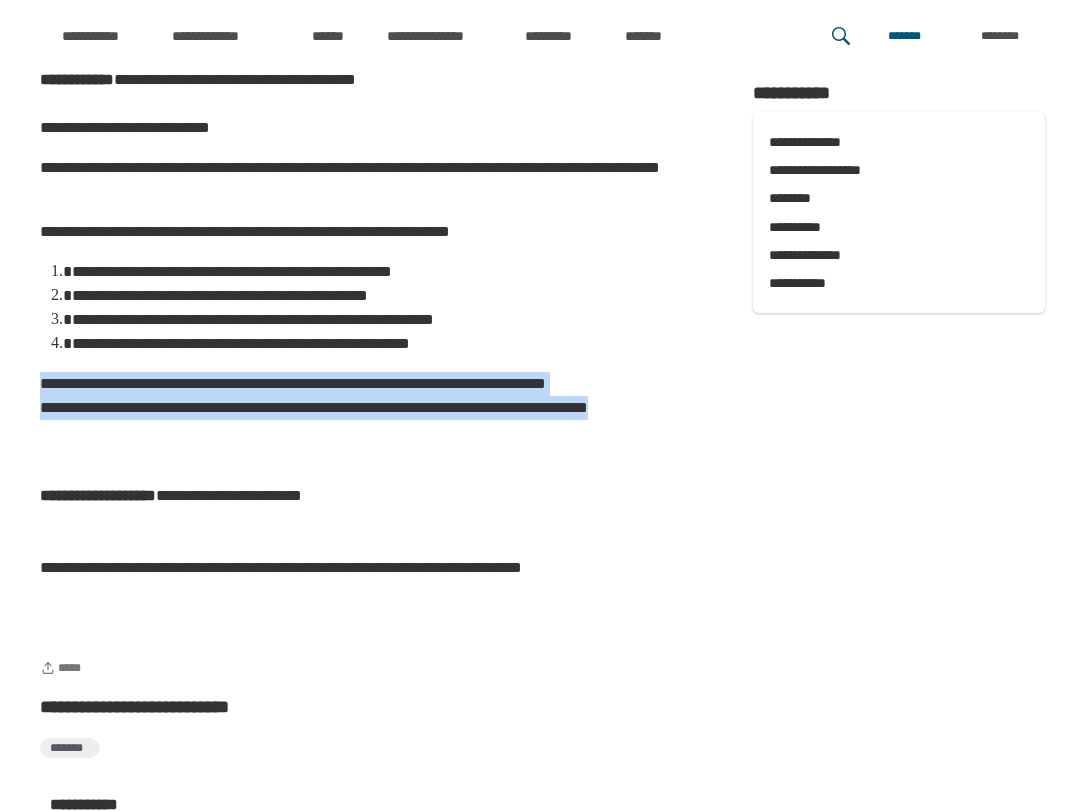 drag, startPoint x: 348, startPoint y: 482, endPoint x: 516, endPoint y: 395, distance: 189.19038 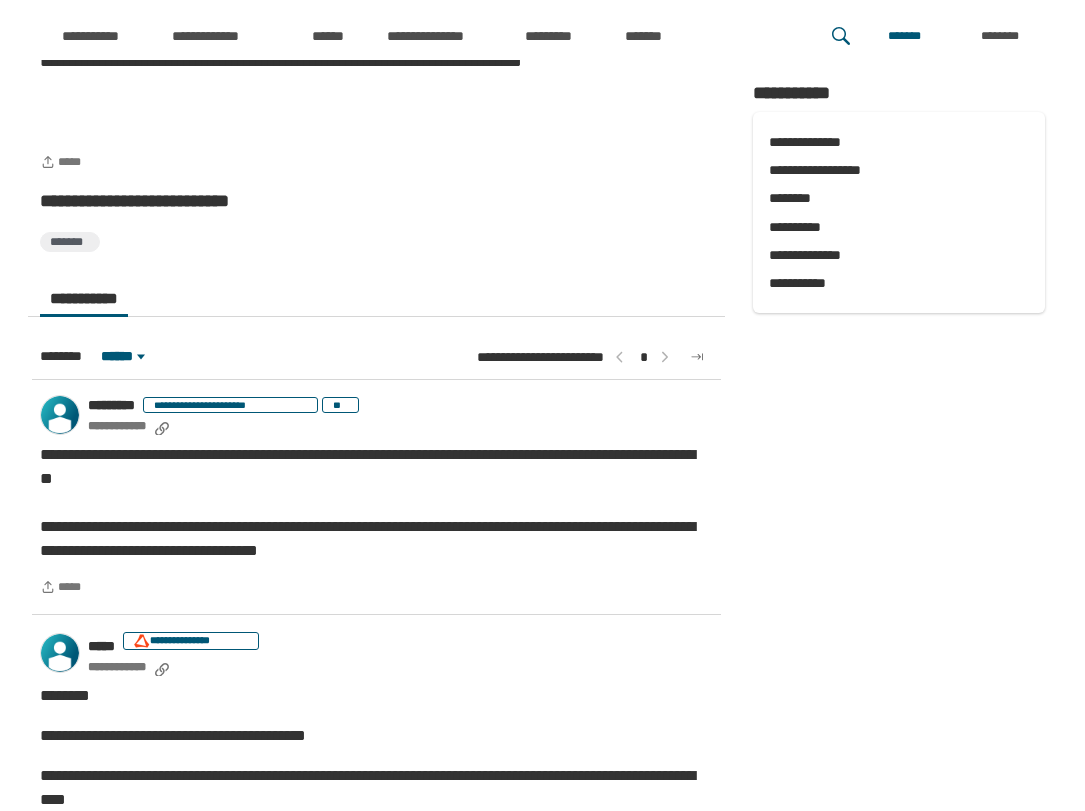 scroll, scrollTop: 840, scrollLeft: 0, axis: vertical 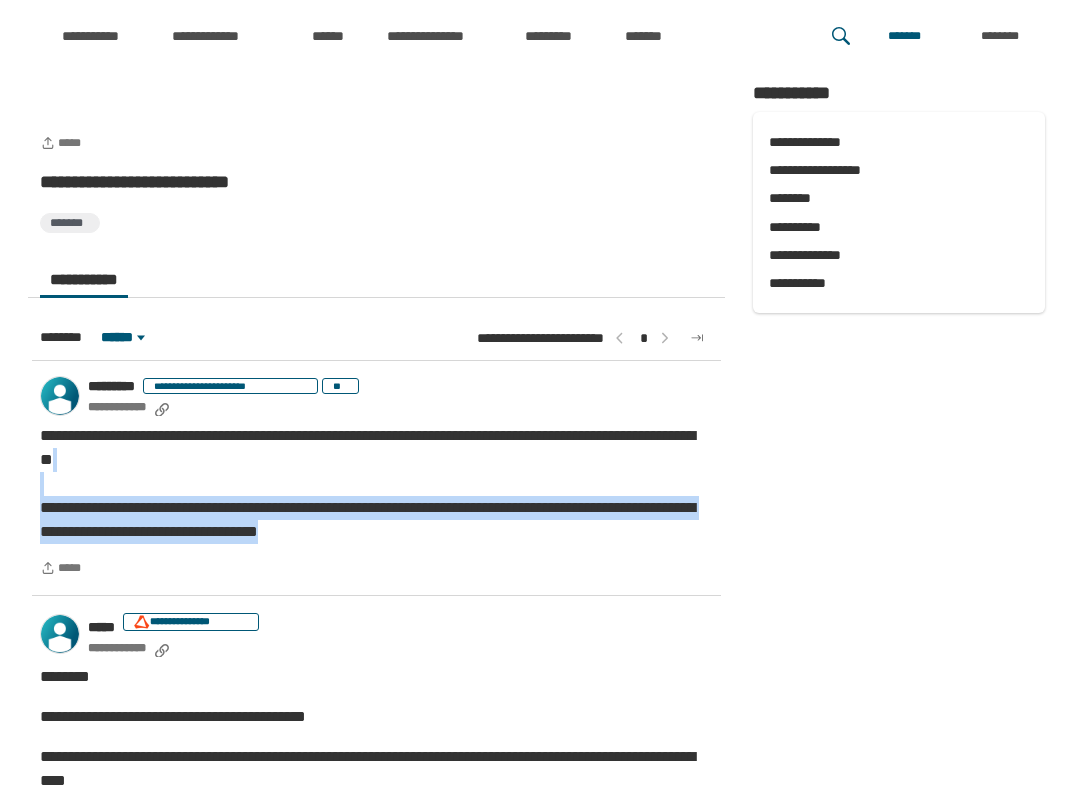 drag, startPoint x: 532, startPoint y: 522, endPoint x: 594, endPoint y: 579, distance: 84.21995 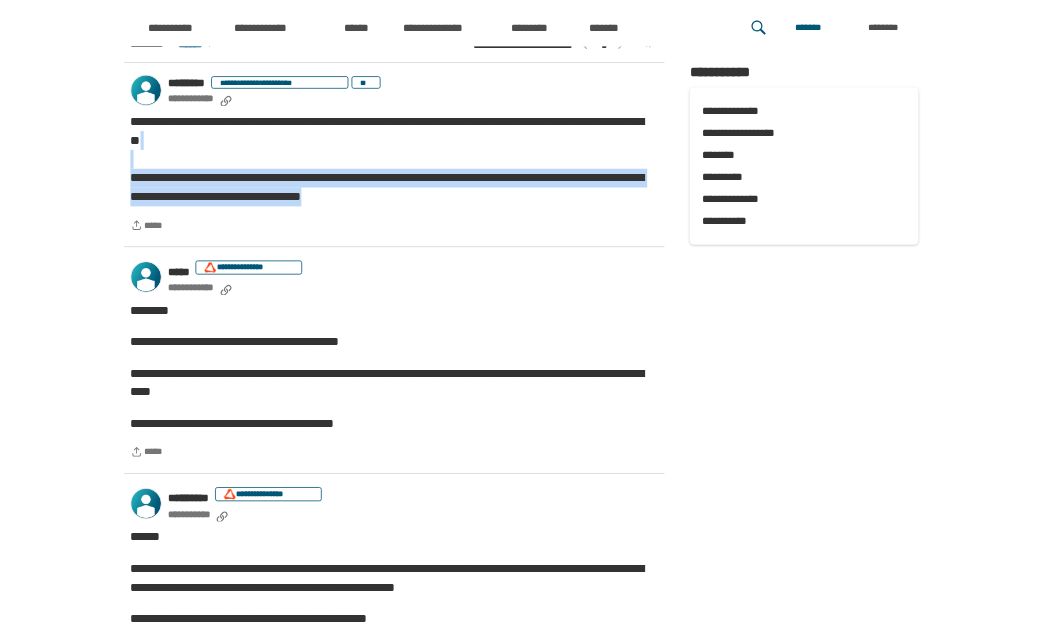 scroll, scrollTop: 1155, scrollLeft: 0, axis: vertical 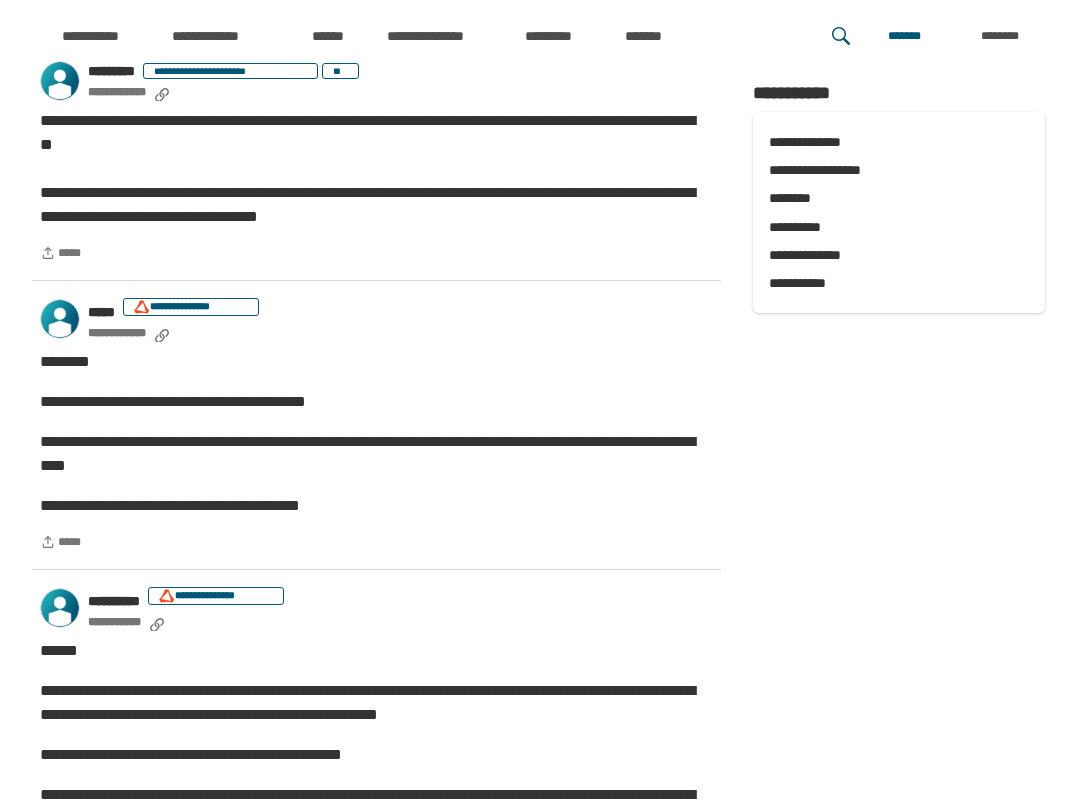 click on "**********" at bounding box center [376, 506] 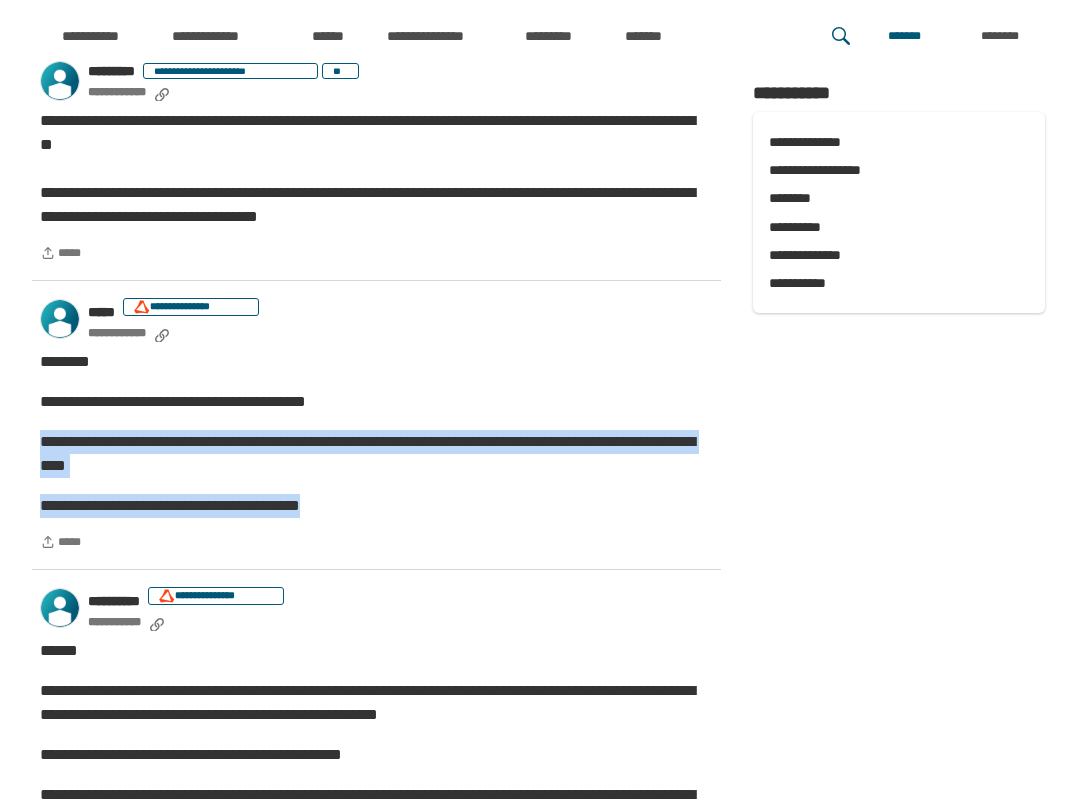 drag, startPoint x: 376, startPoint y: 548, endPoint x: 18, endPoint y: 489, distance: 362.82916 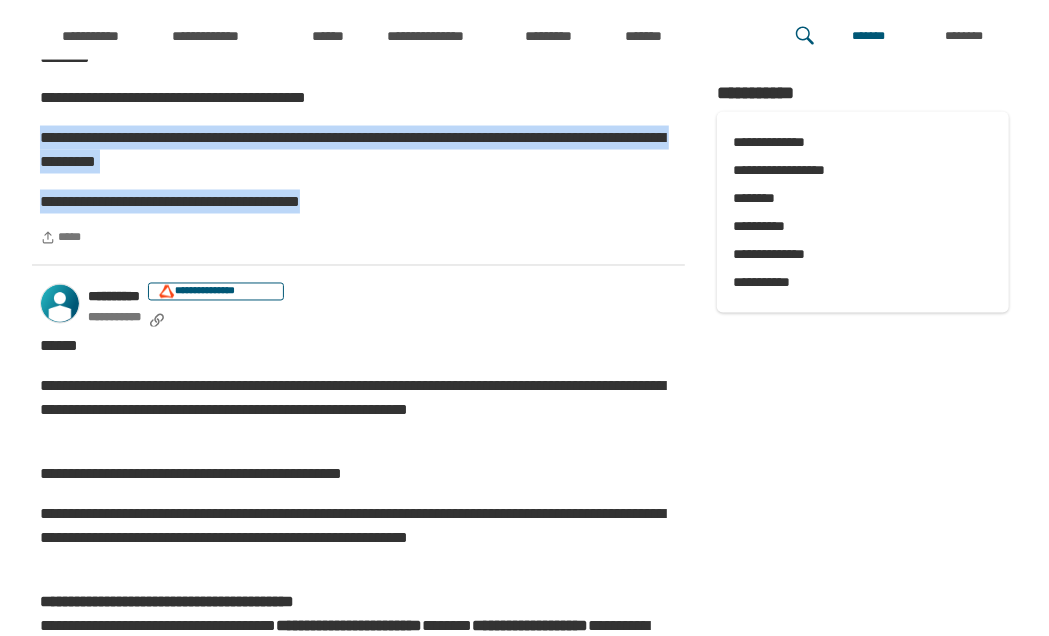 scroll, scrollTop: 1680, scrollLeft: 0, axis: vertical 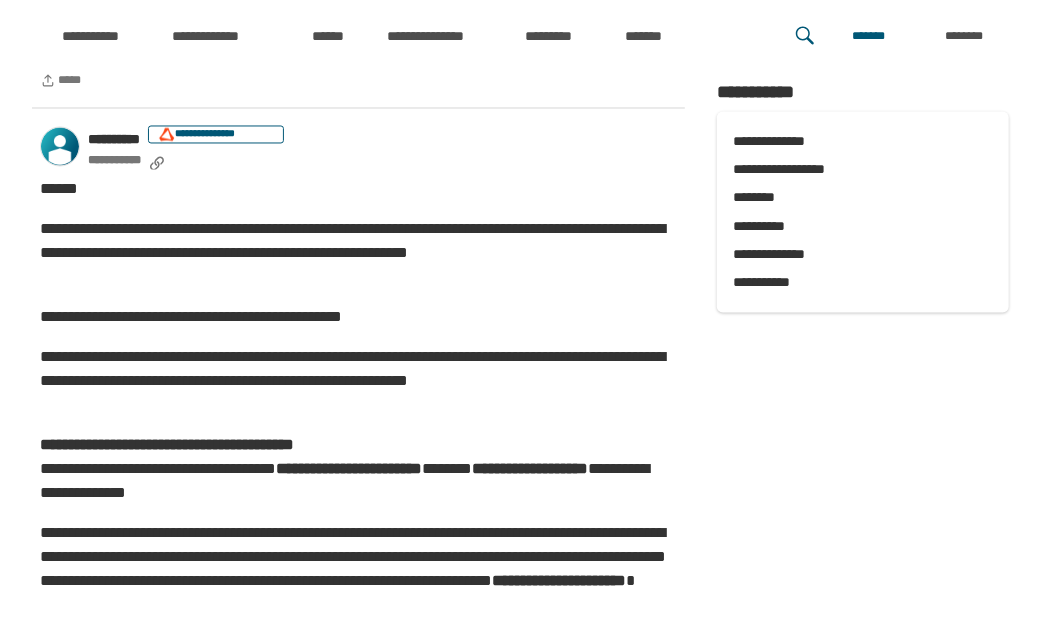 click on "******" at bounding box center (358, 190) 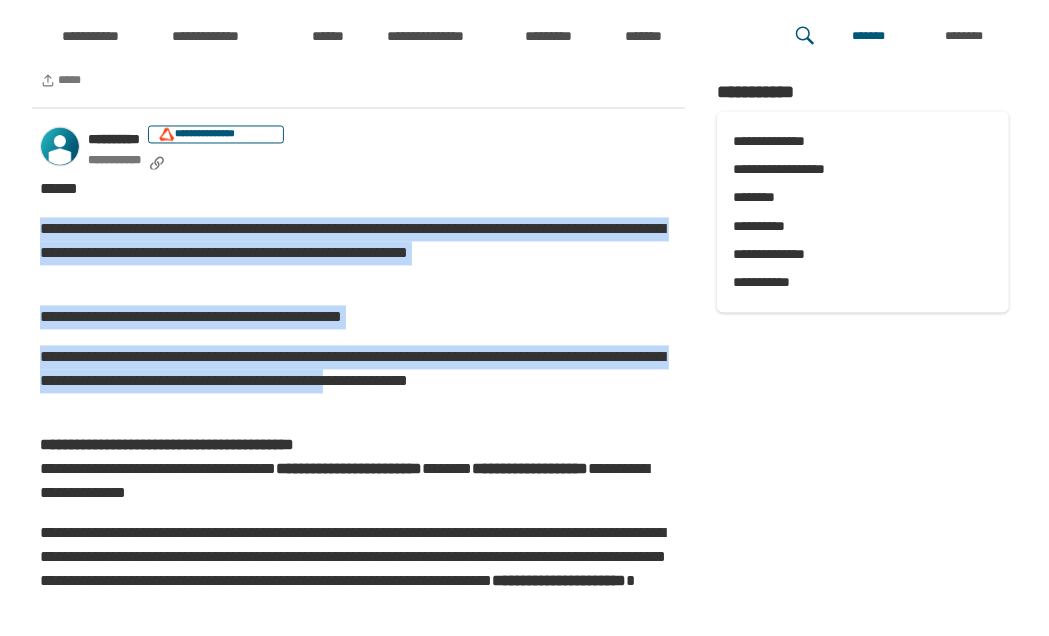 drag, startPoint x: 303, startPoint y: 190, endPoint x: 638, endPoint y: 386, distance: 388.12497 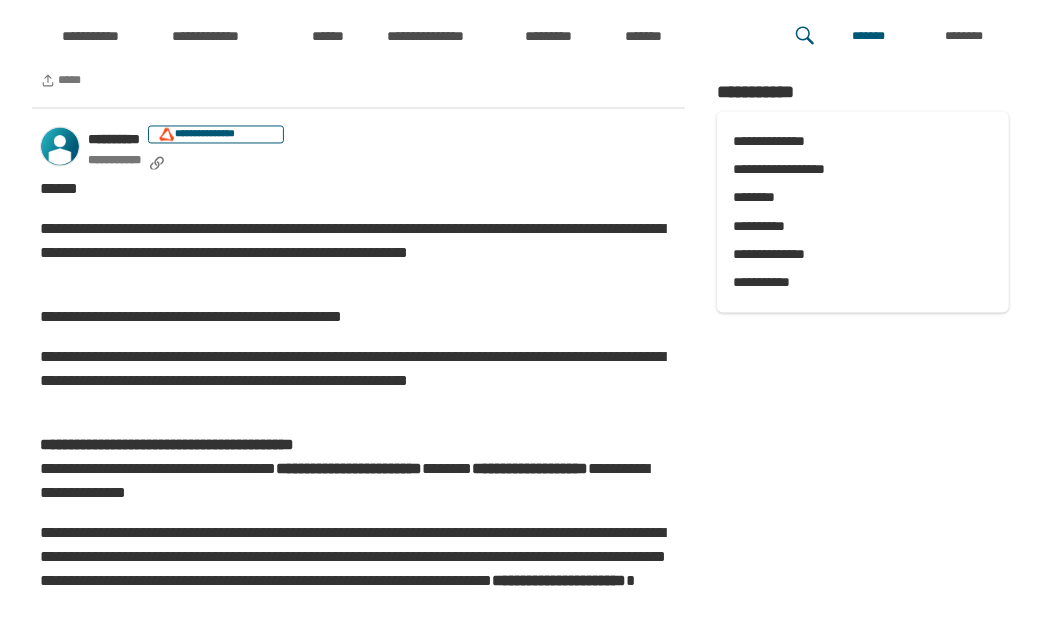 click on "**********" at bounding box center [358, 382] 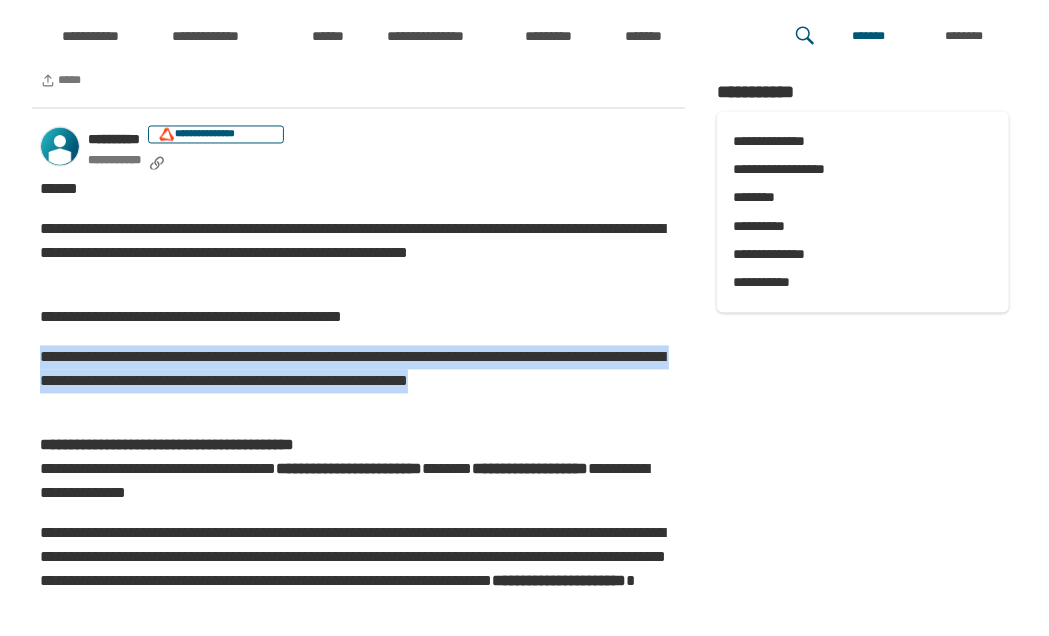 drag, startPoint x: 307, startPoint y: 403, endPoint x: 506, endPoint y: 298, distance: 225.00223 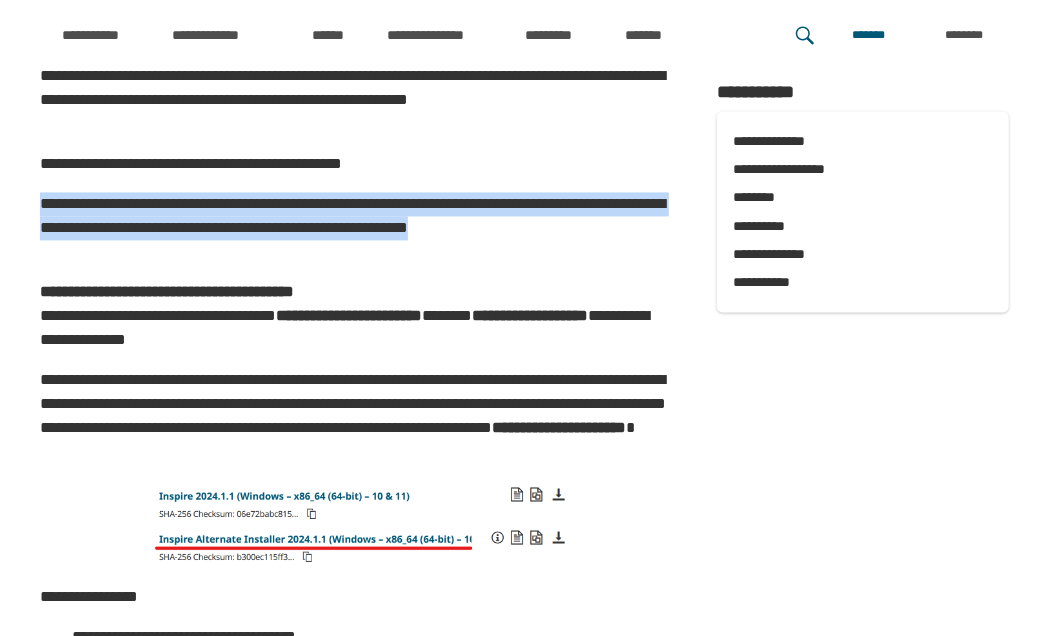 scroll, scrollTop: 1890, scrollLeft: 0, axis: vertical 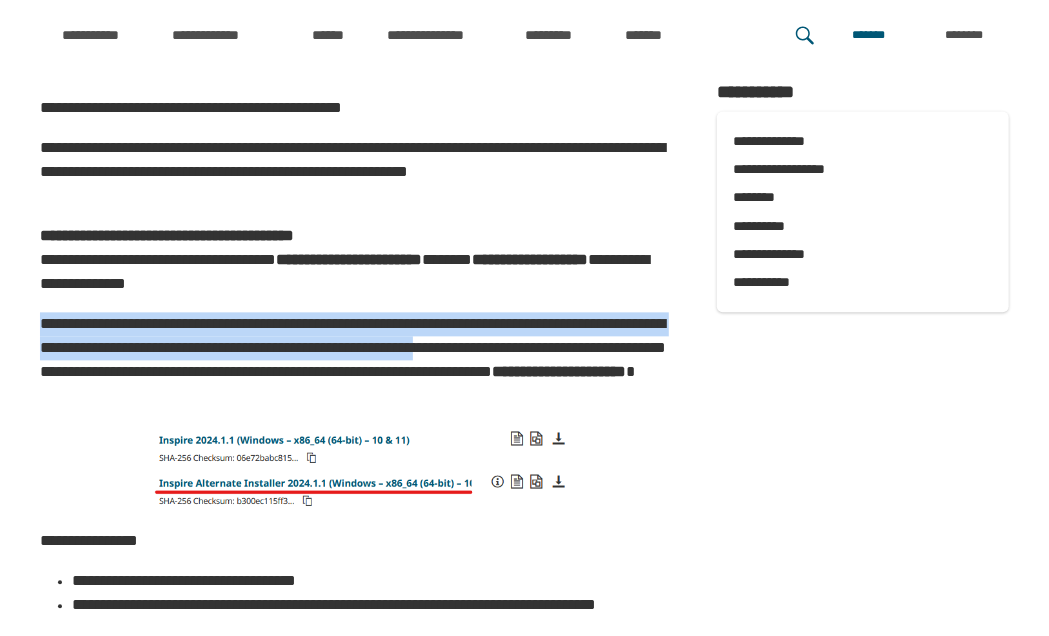 drag, startPoint x: 462, startPoint y: 298, endPoint x: 675, endPoint y: 338, distance: 216.72333 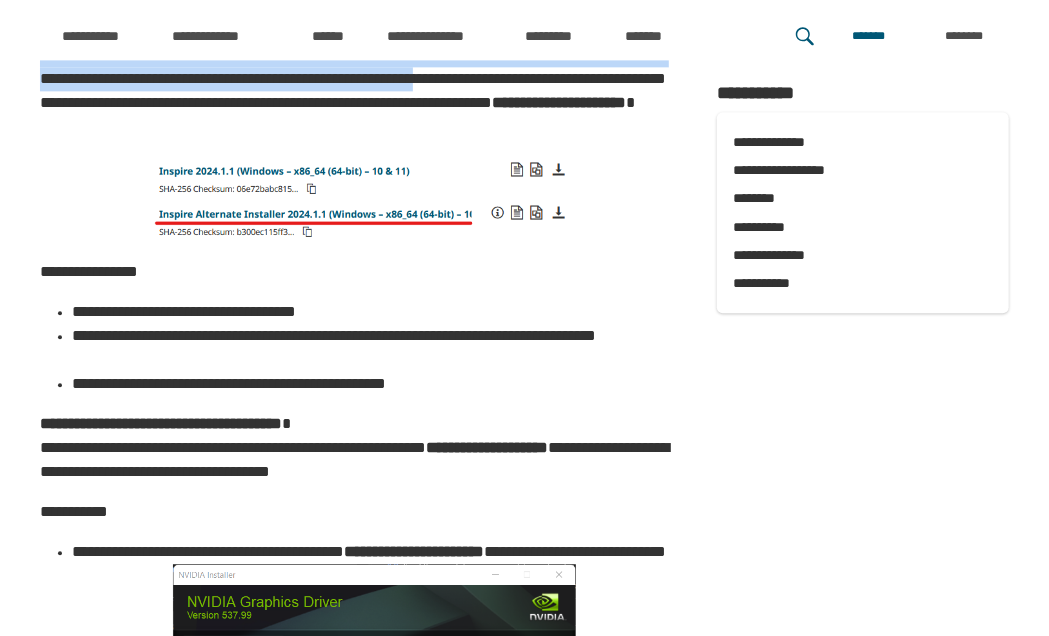 scroll, scrollTop: 2205, scrollLeft: 0, axis: vertical 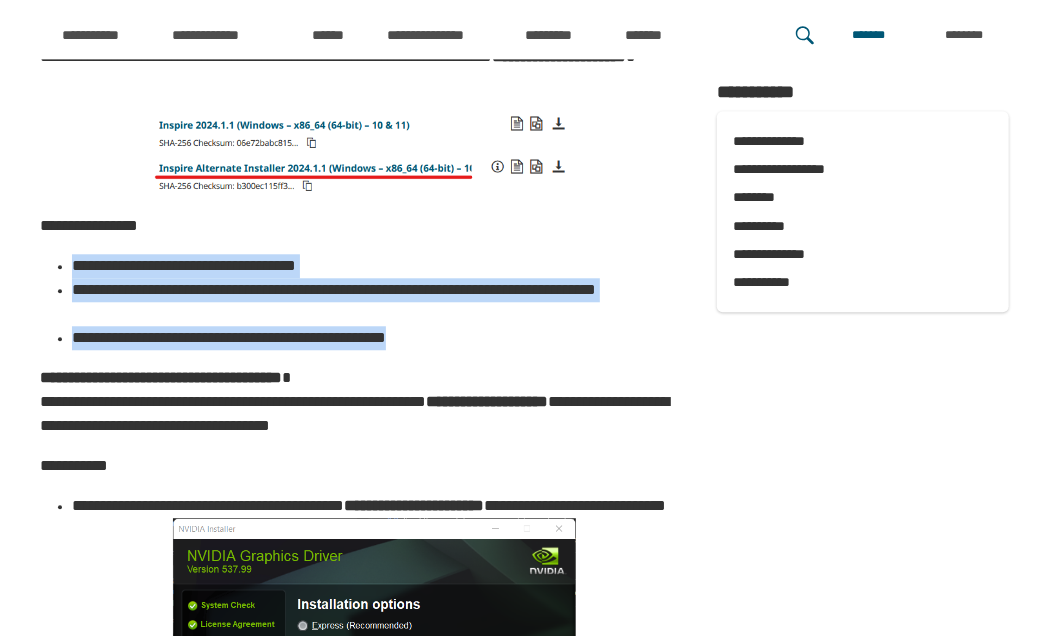 drag, startPoint x: 496, startPoint y: 333, endPoint x: 74, endPoint y: 260, distance: 428.26743 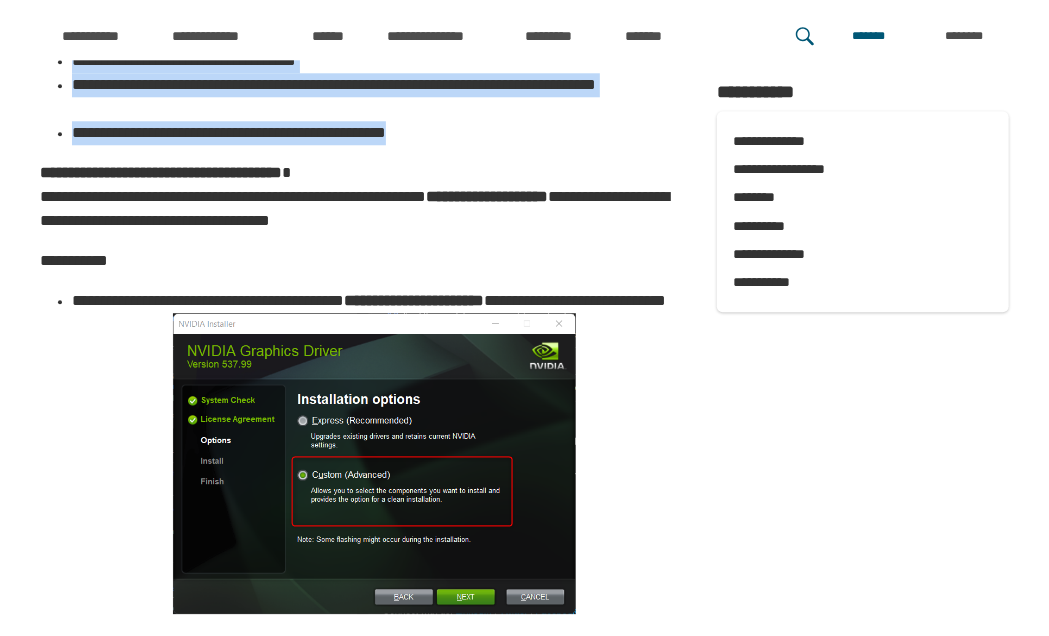 scroll, scrollTop: 2415, scrollLeft: 0, axis: vertical 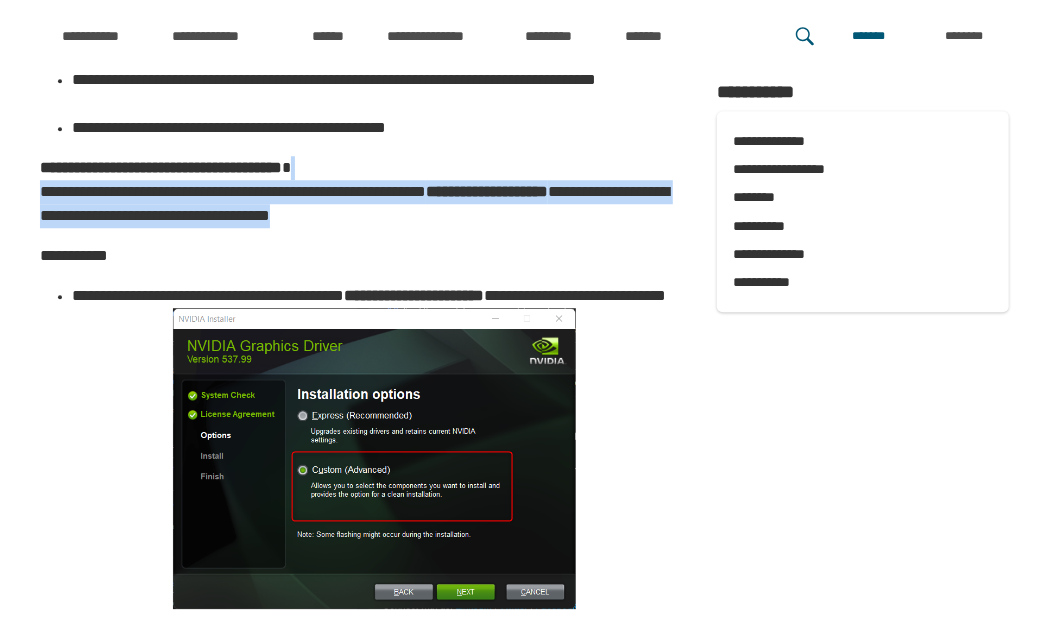 drag, startPoint x: 596, startPoint y: 215, endPoint x: 596, endPoint y: 157, distance: 58 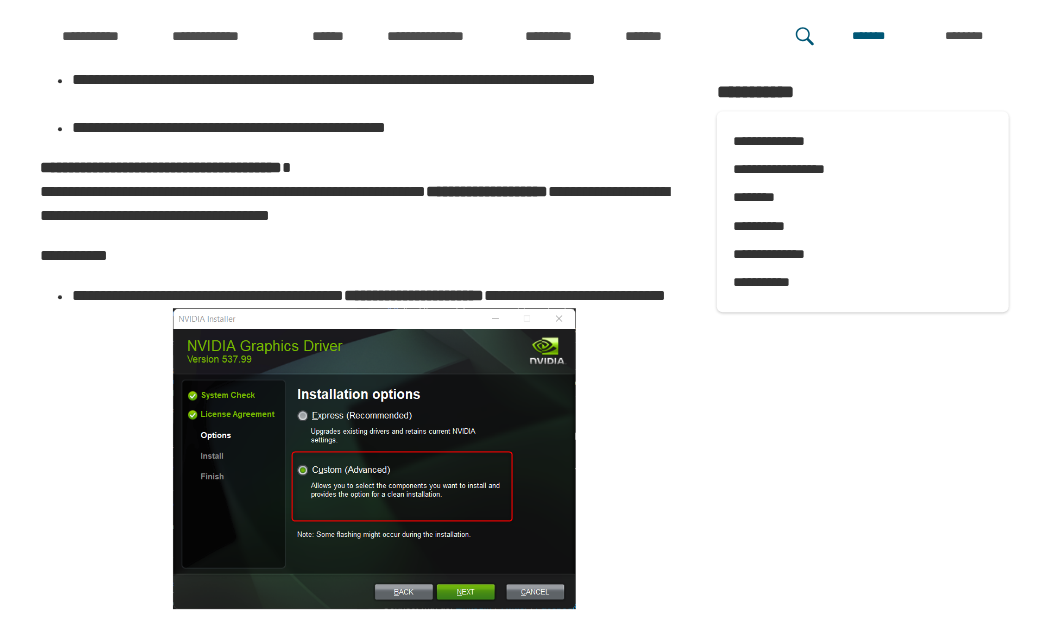 click on "**********" at bounding box center [358, 192] 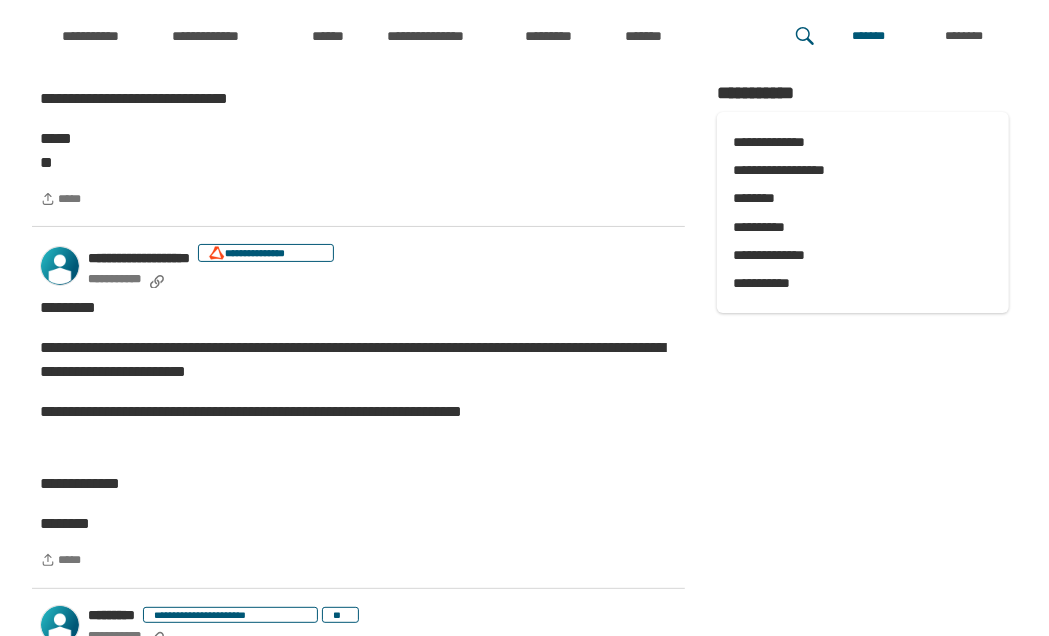 scroll, scrollTop: 3570, scrollLeft: 0, axis: vertical 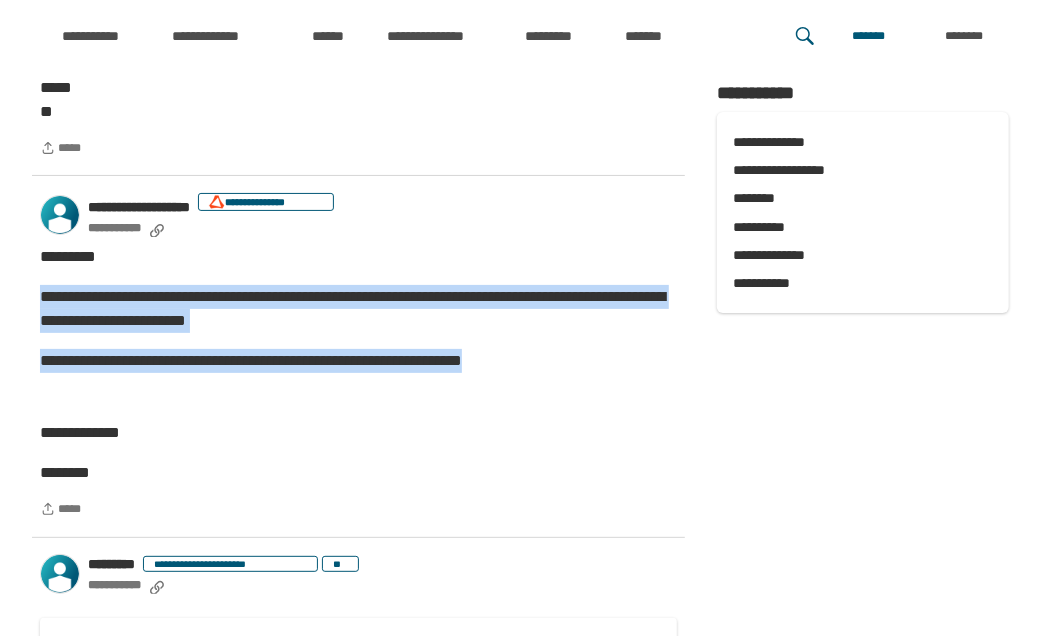 drag, startPoint x: 602, startPoint y: 360, endPoint x: 18, endPoint y: 299, distance: 587.1771 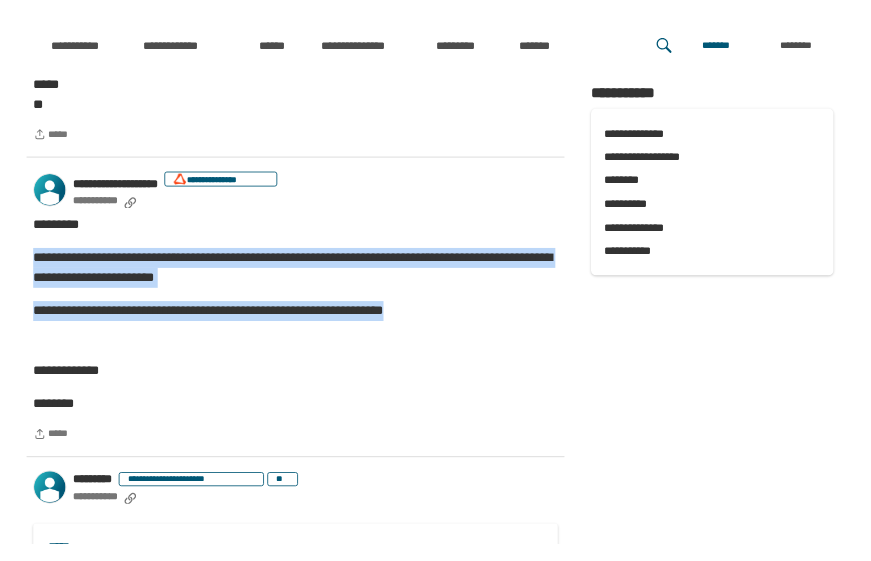 scroll, scrollTop: 3580, scrollLeft: 0, axis: vertical 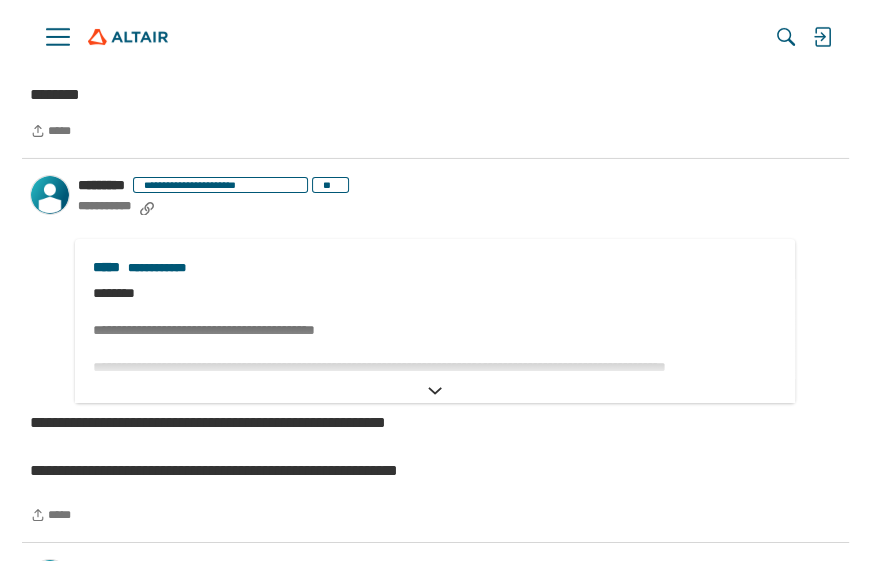 click on "******" 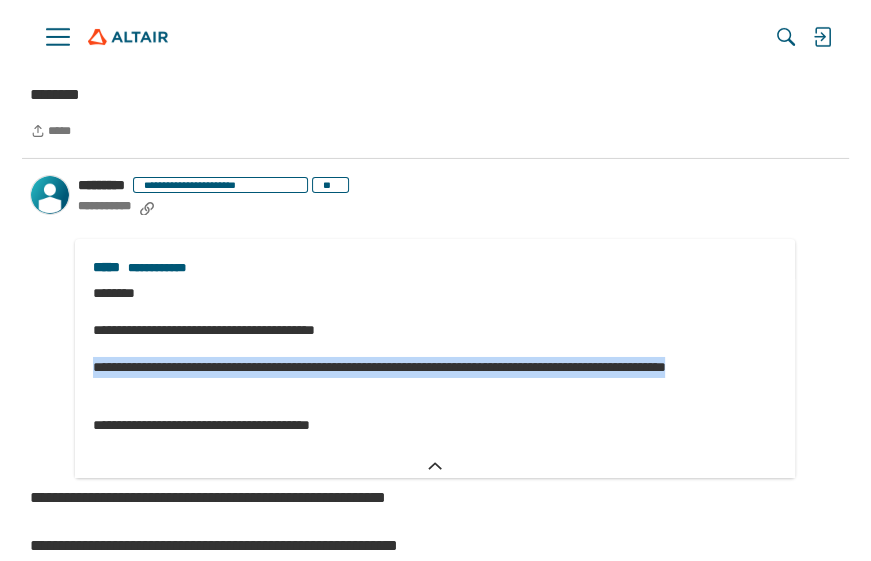 drag, startPoint x: 401, startPoint y: 381, endPoint x: 410, endPoint y: 432, distance: 51.78803 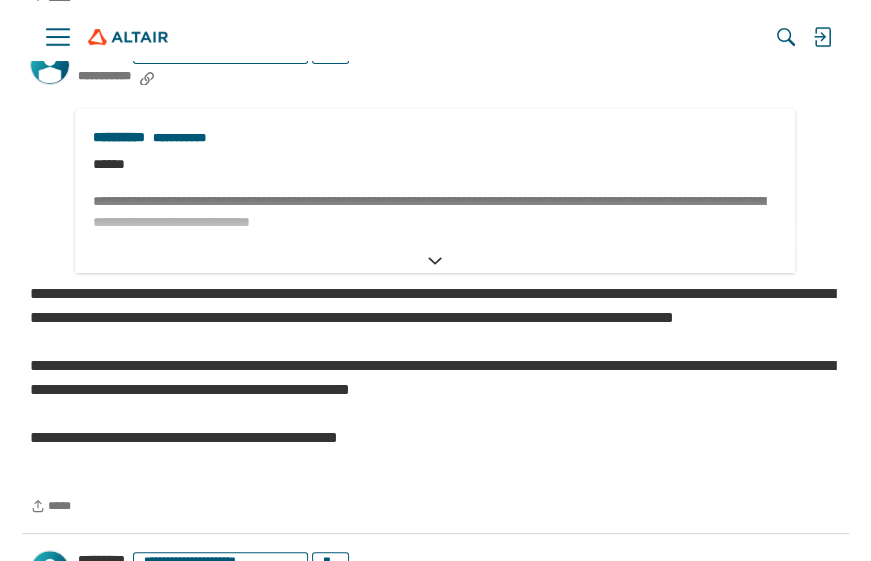 scroll, scrollTop: 4525, scrollLeft: 0, axis: vertical 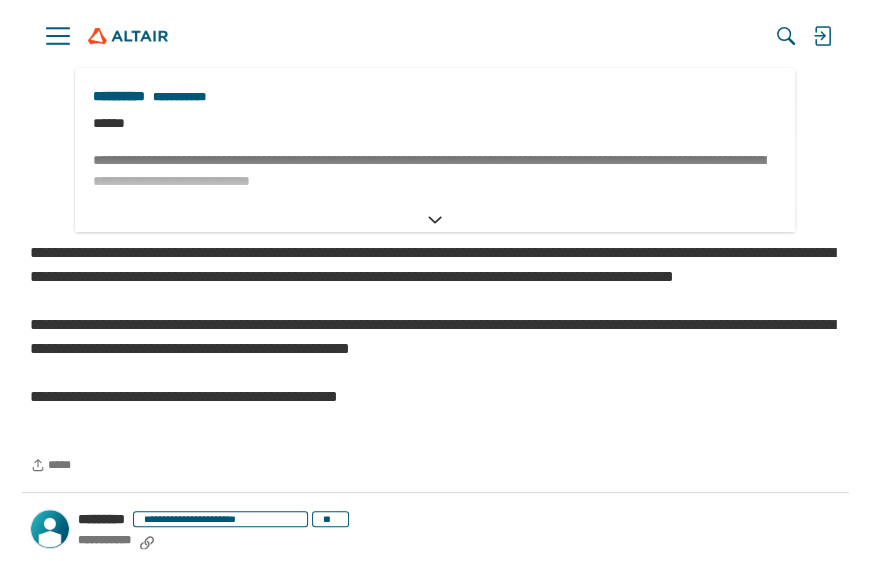 click on "******" 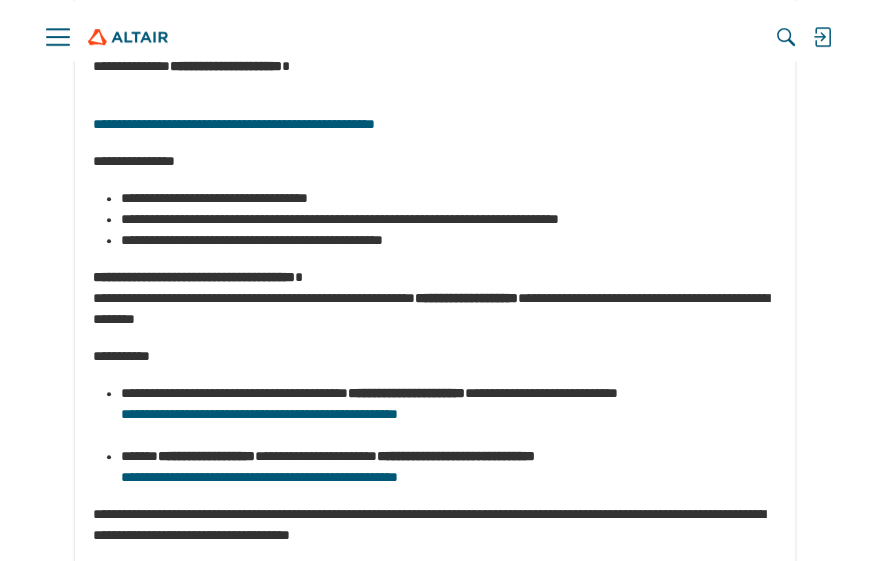 scroll, scrollTop: 4840, scrollLeft: 0, axis: vertical 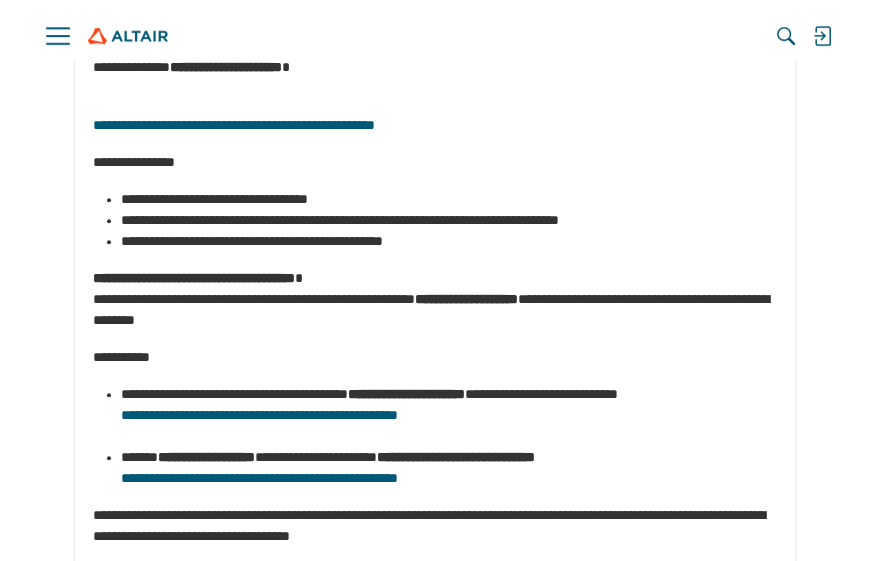 drag, startPoint x: 866, startPoint y: 561, endPoint x: 1012, endPoint y: 601, distance: 151.38031 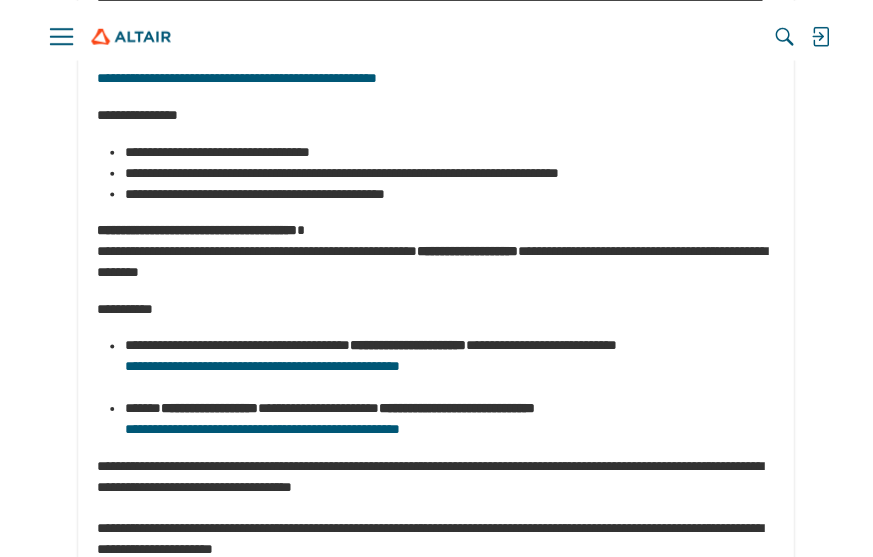 scroll, scrollTop: 4945, scrollLeft: 0, axis: vertical 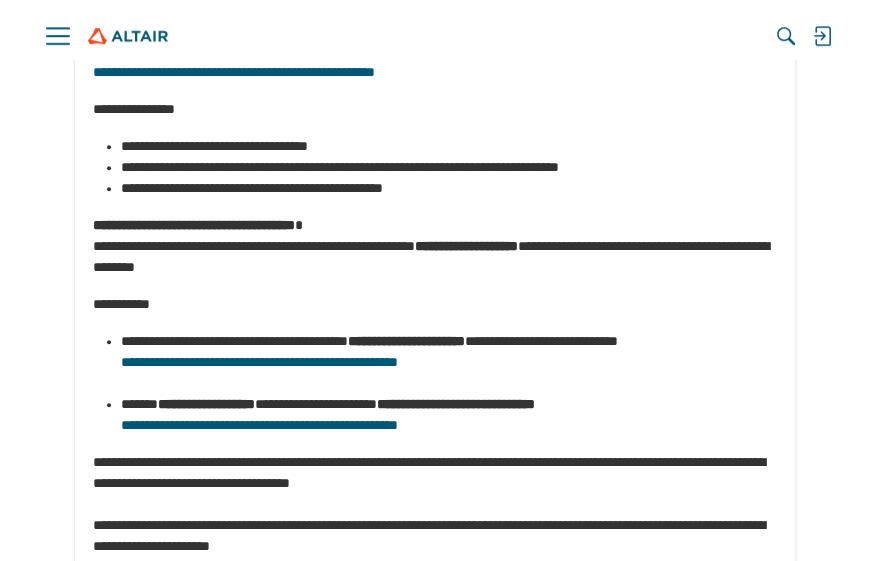drag, startPoint x: 871, startPoint y: 558, endPoint x: 971, endPoint y: 592, distance: 105.62197 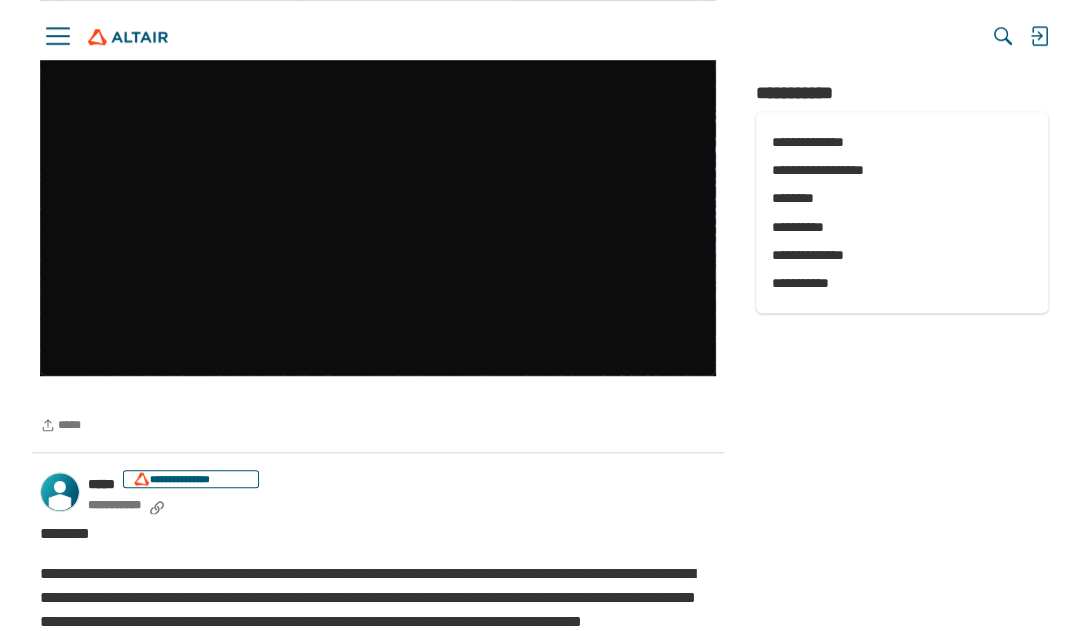 scroll, scrollTop: 6484, scrollLeft: 0, axis: vertical 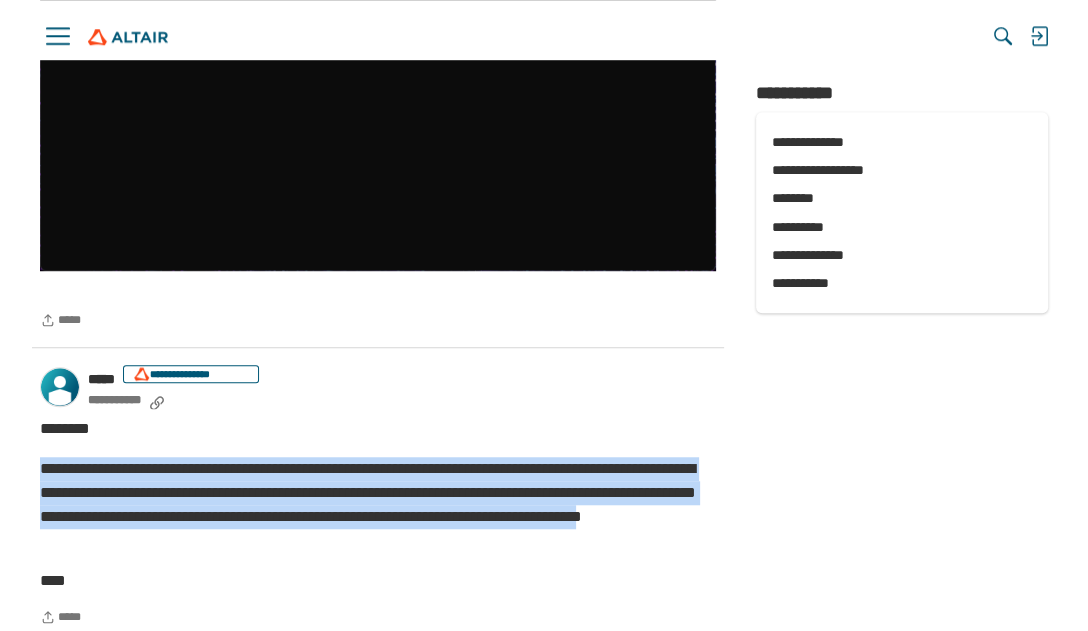 drag, startPoint x: 423, startPoint y: 452, endPoint x: 539, endPoint y: 588, distance: 178.75122 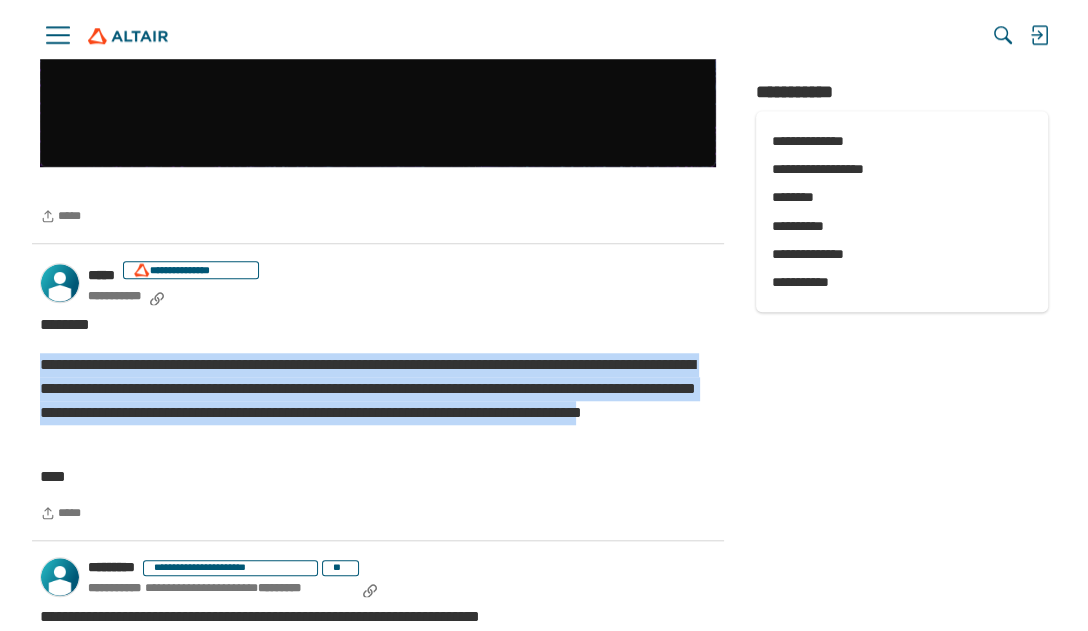 scroll, scrollTop: 6589, scrollLeft: 0, axis: vertical 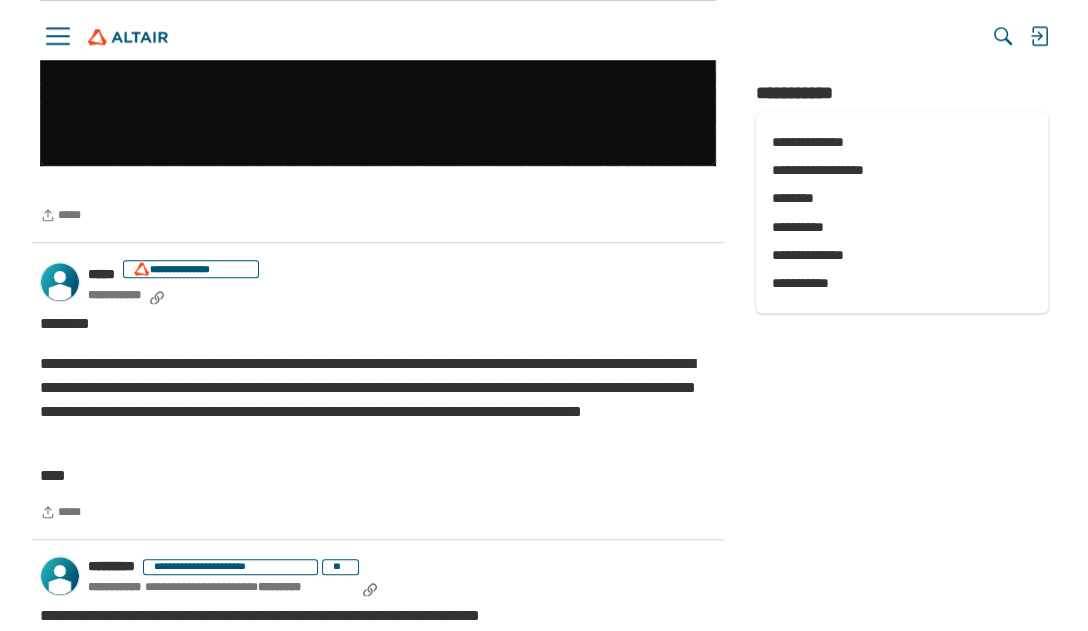 click on "**********" at bounding box center [378, 400] 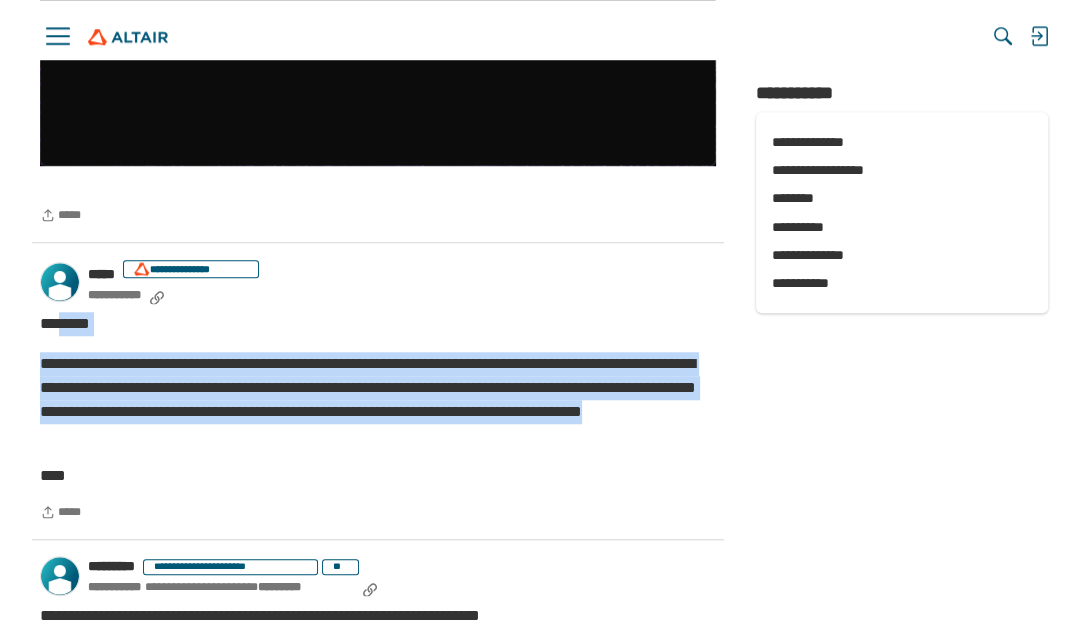 drag, startPoint x: 631, startPoint y: 475, endPoint x: 654, endPoint y: 379, distance: 98.71677 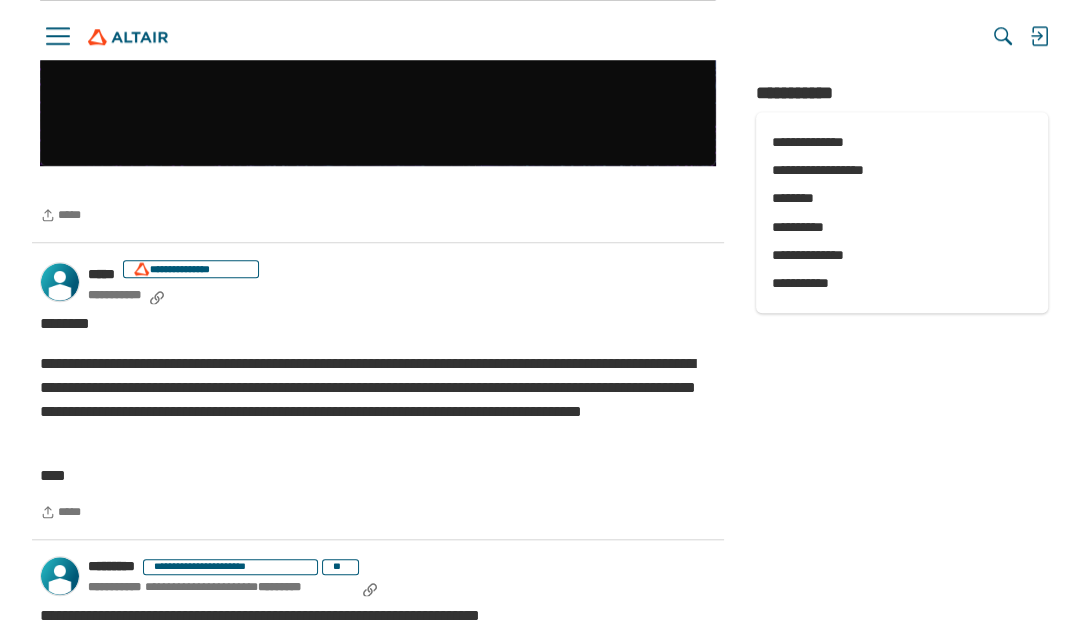click on "**********" at bounding box center [378, 391] 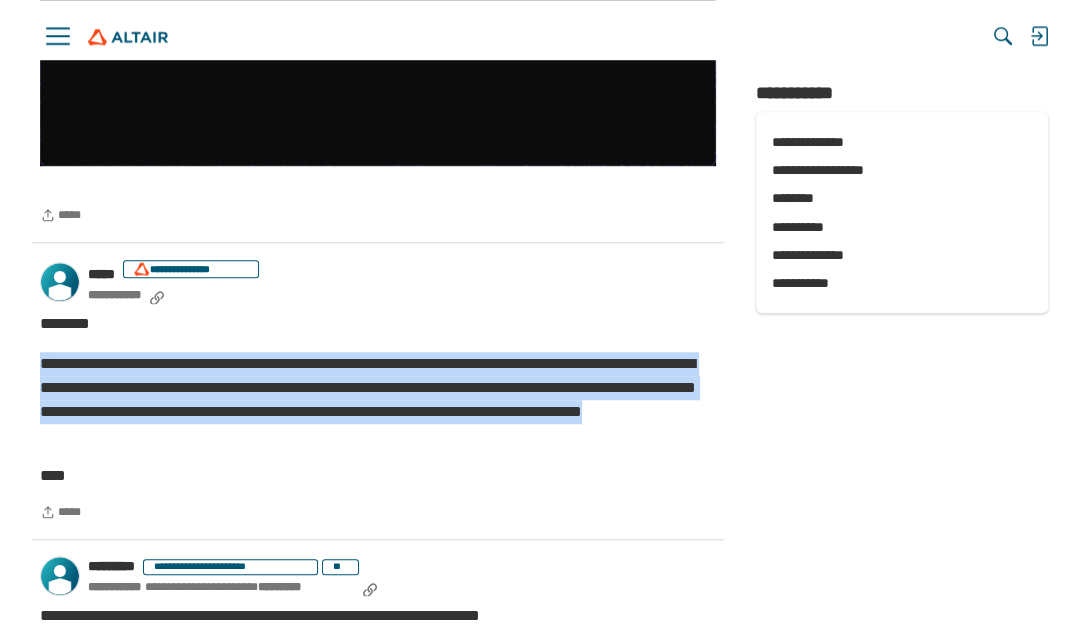 drag, startPoint x: 550, startPoint y: 489, endPoint x: 452, endPoint y: 361, distance: 161.20795 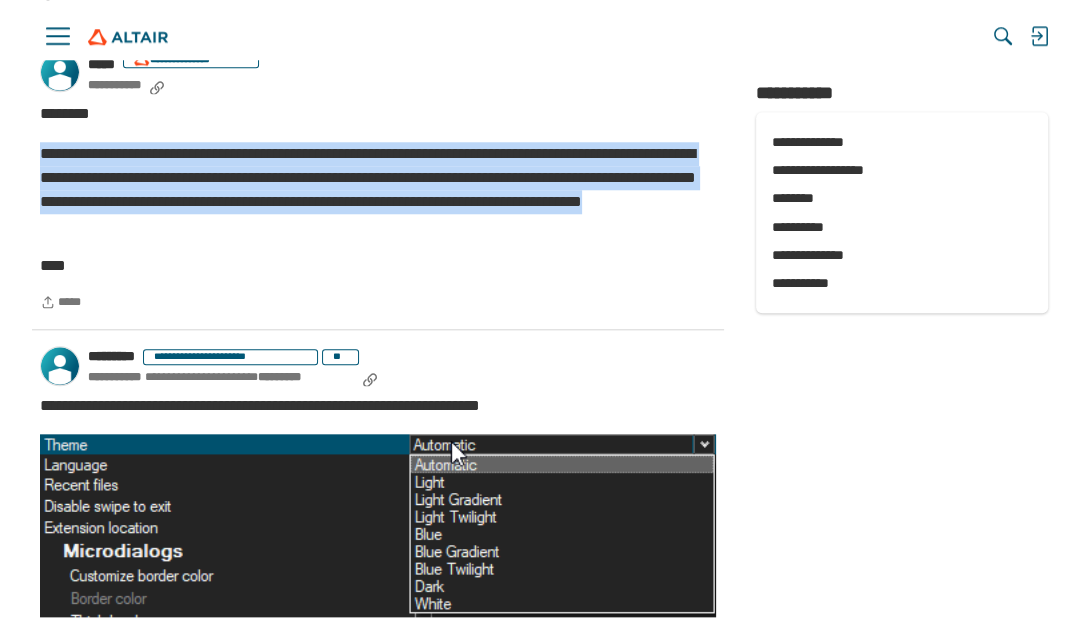 scroll, scrollTop: 6904, scrollLeft: 0, axis: vertical 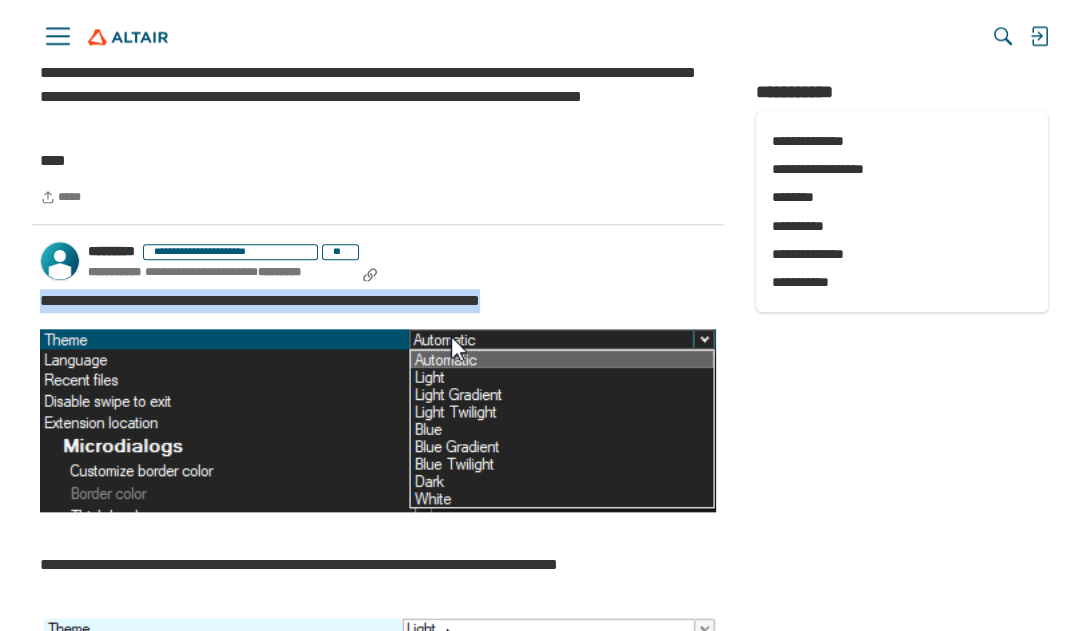 drag, startPoint x: 662, startPoint y: 335, endPoint x: 34, endPoint y: 346, distance: 628.0963 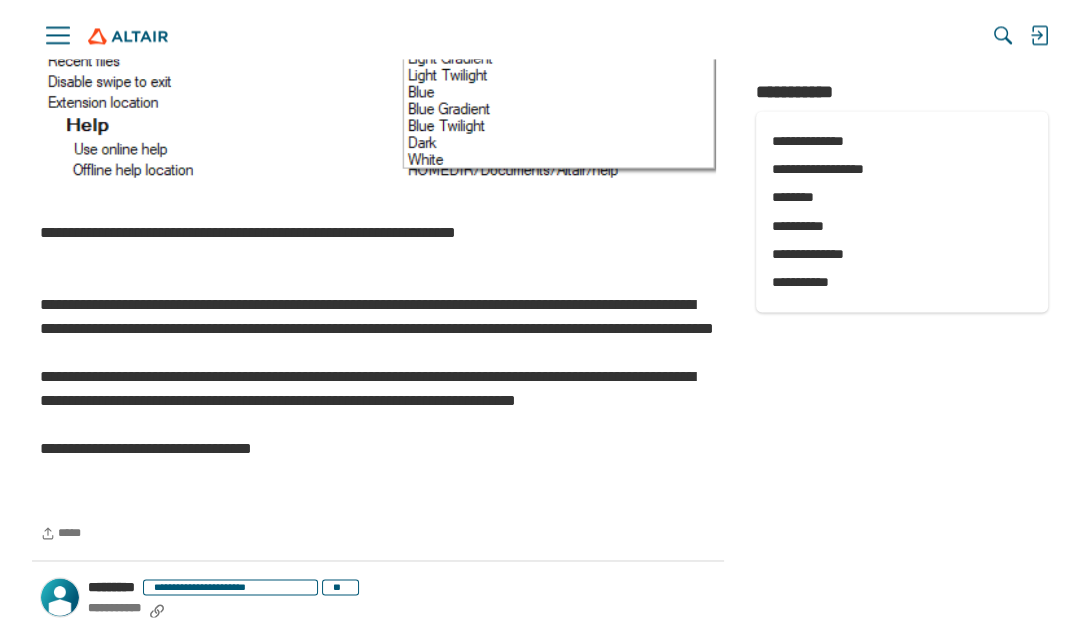 scroll, scrollTop: 7534, scrollLeft: 0, axis: vertical 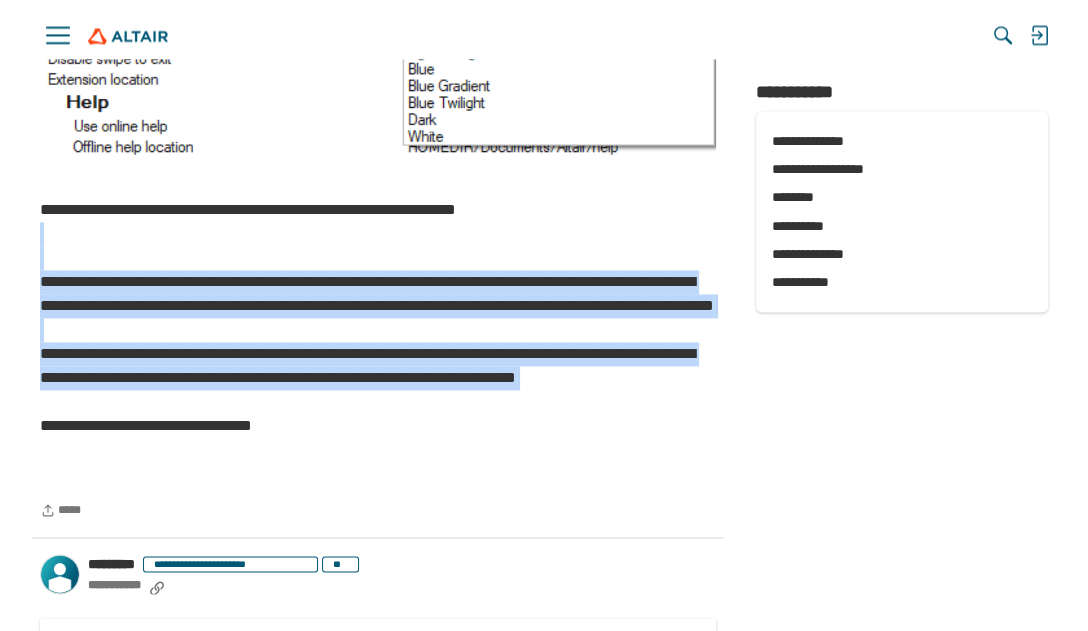 drag, startPoint x: 564, startPoint y: 284, endPoint x: 515, endPoint y: 492, distance: 213.69371 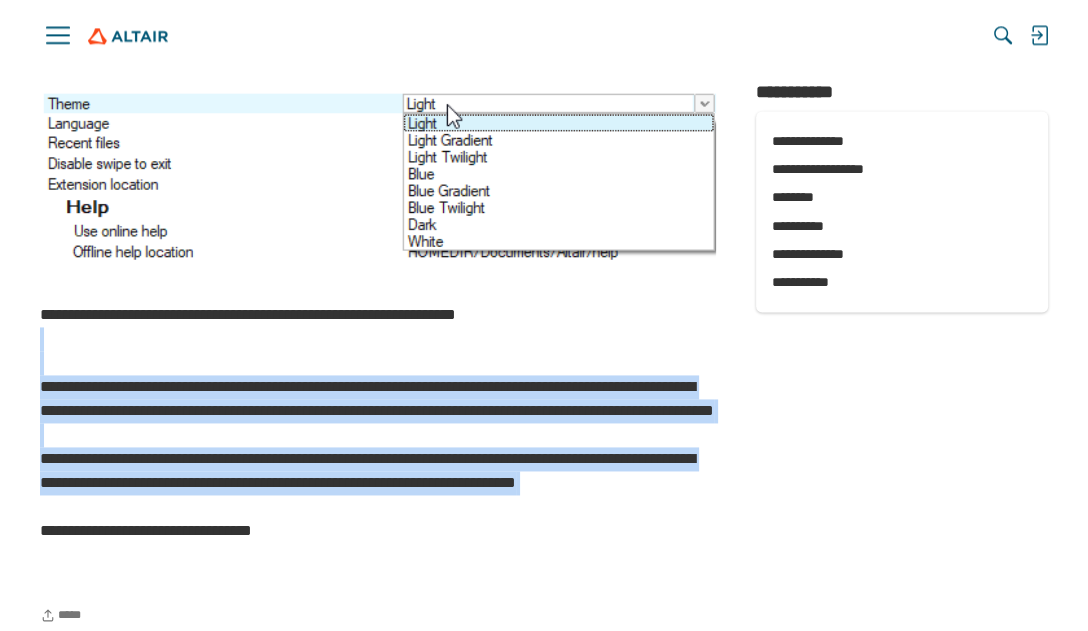 scroll, scrollTop: 7009, scrollLeft: 0, axis: vertical 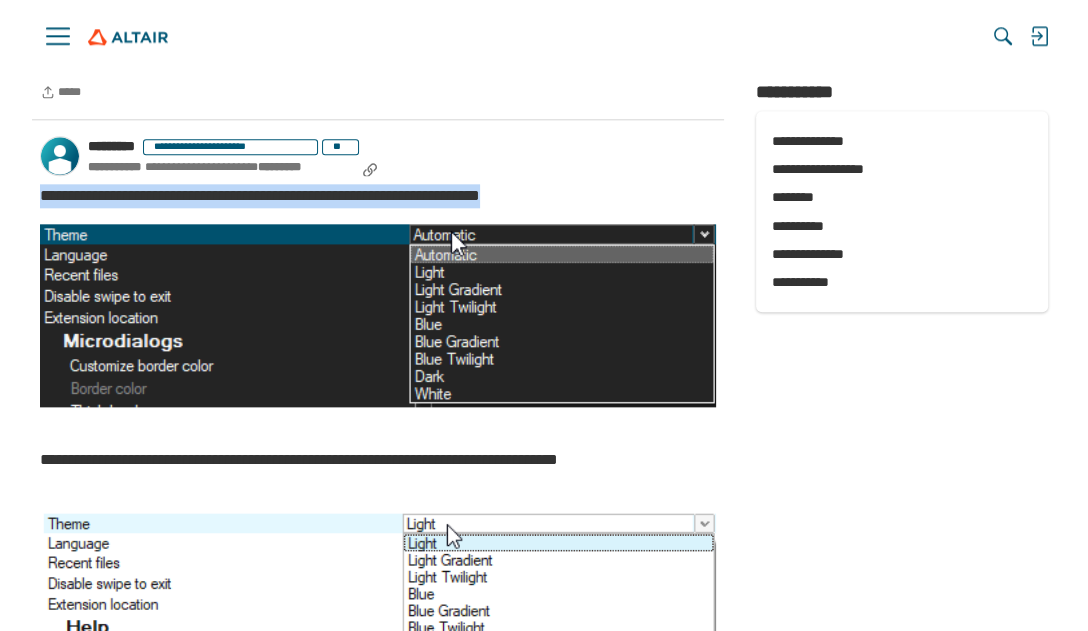drag, startPoint x: 696, startPoint y: 242, endPoint x: 1, endPoint y: 237, distance: 695.018 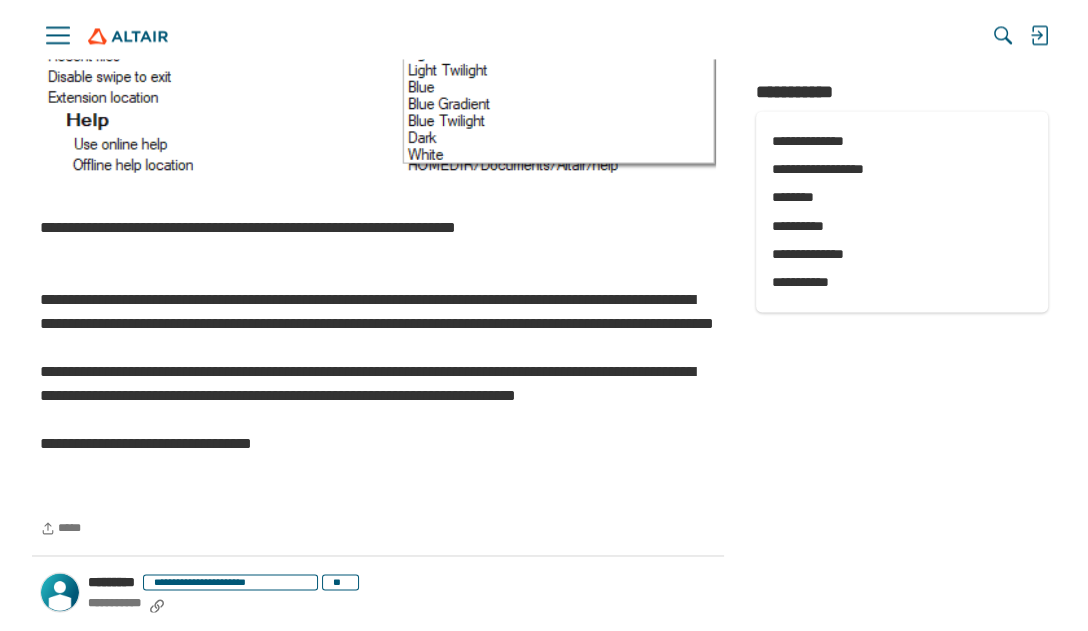 scroll, scrollTop: 7534, scrollLeft: 0, axis: vertical 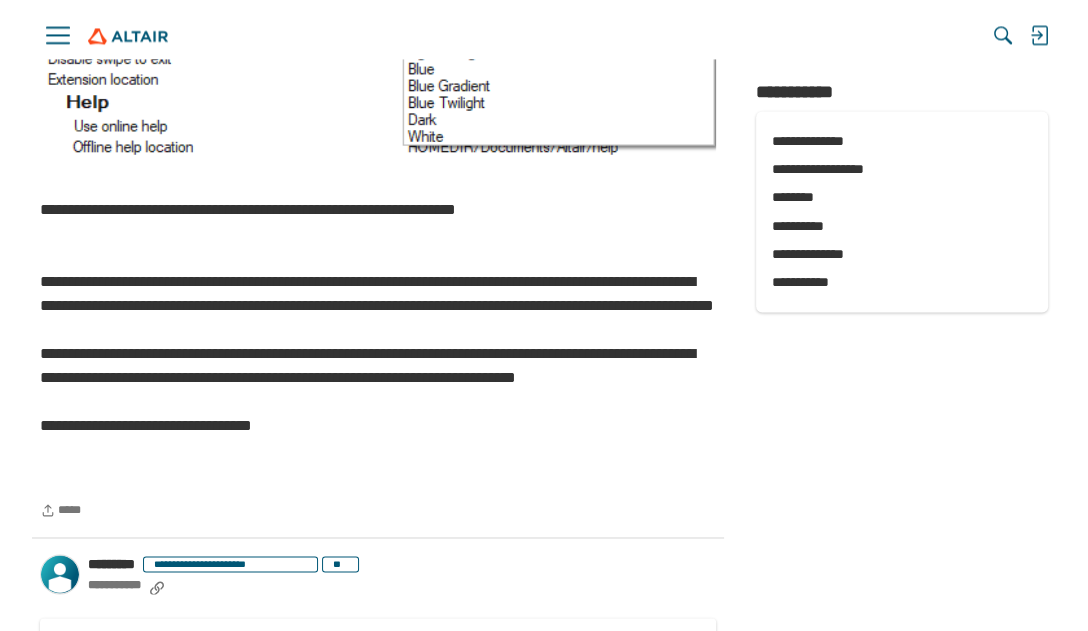 click on "**********" at bounding box center (378, 330) 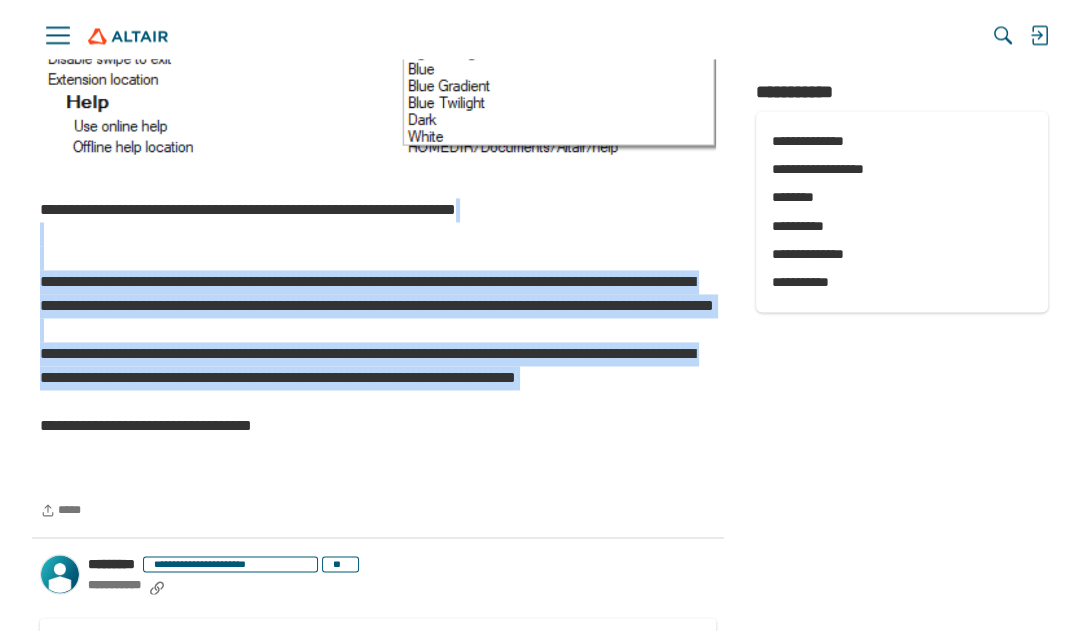drag, startPoint x: 94, startPoint y: 284, endPoint x: 451, endPoint y: 487, distance: 410.67993 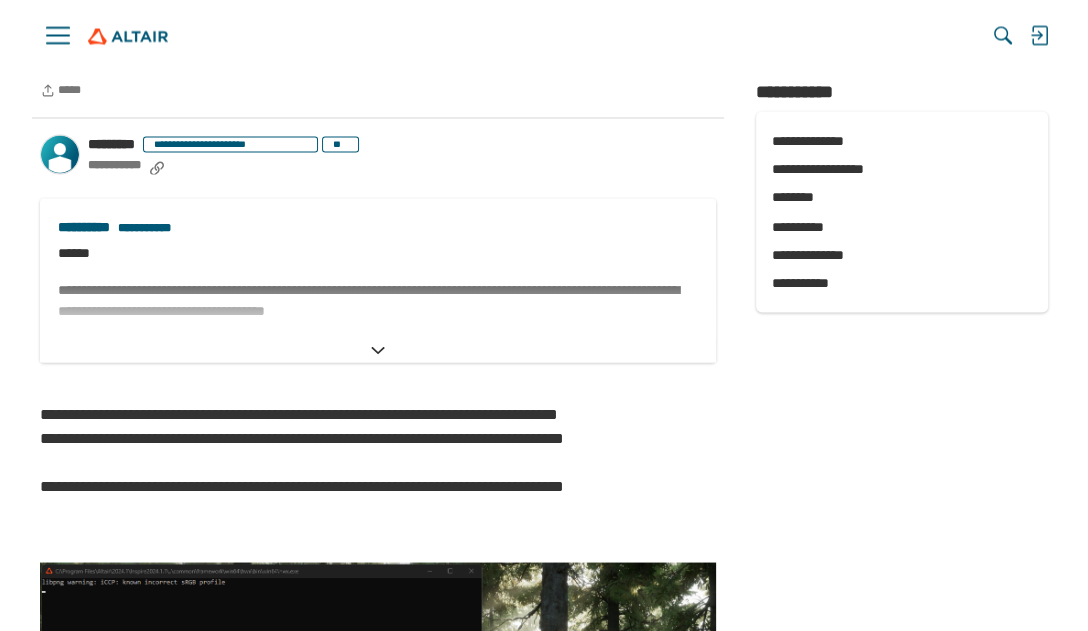 scroll, scrollTop: 7954, scrollLeft: 0, axis: vertical 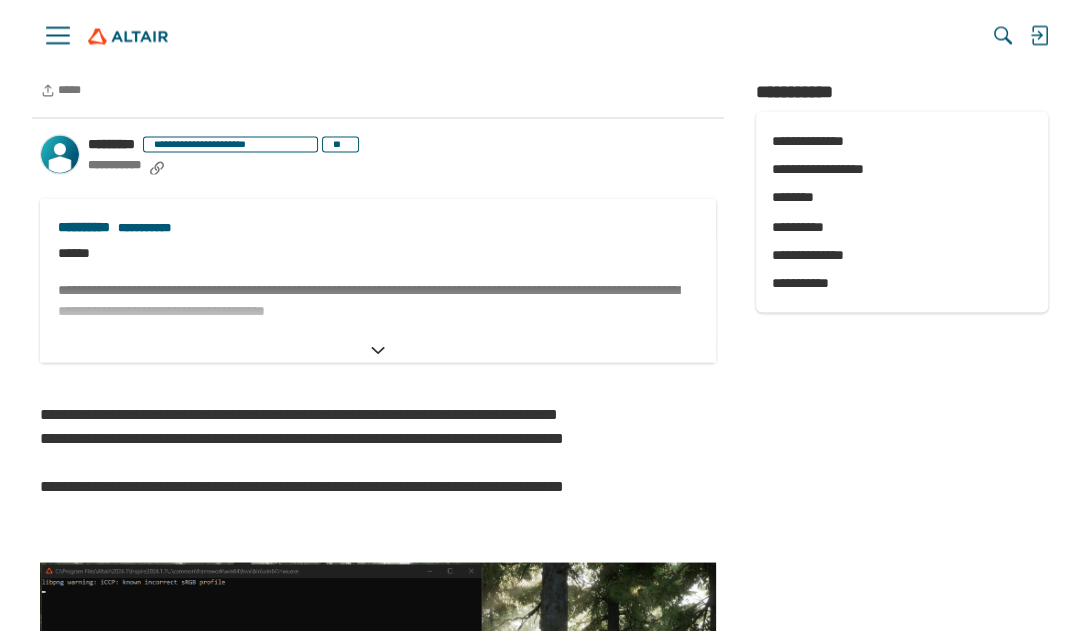 click on "******" 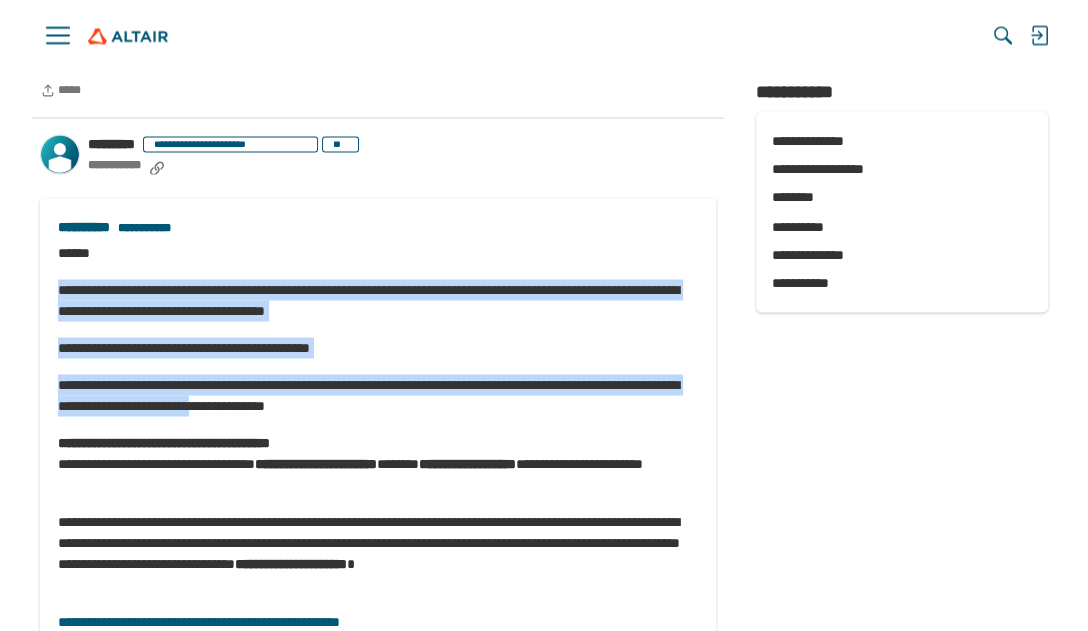 drag, startPoint x: 340, startPoint y: 306, endPoint x: 503, endPoint y: 459, distance: 223.5576 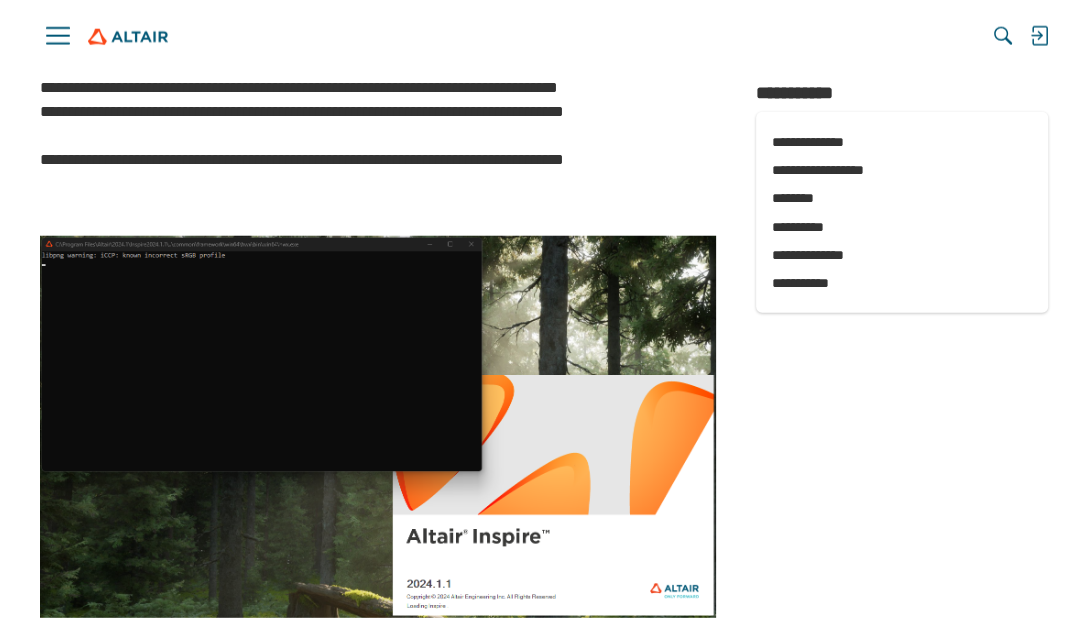 scroll, scrollTop: 9109, scrollLeft: 0, axis: vertical 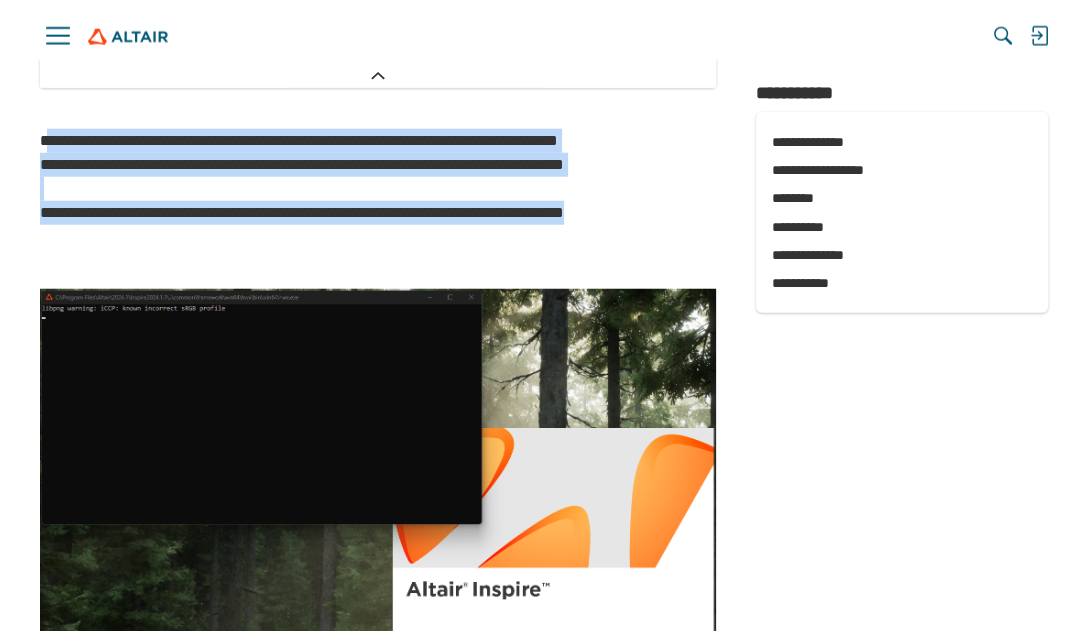 drag, startPoint x: 265, startPoint y: 308, endPoint x: 40, endPoint y: 180, distance: 258.86096 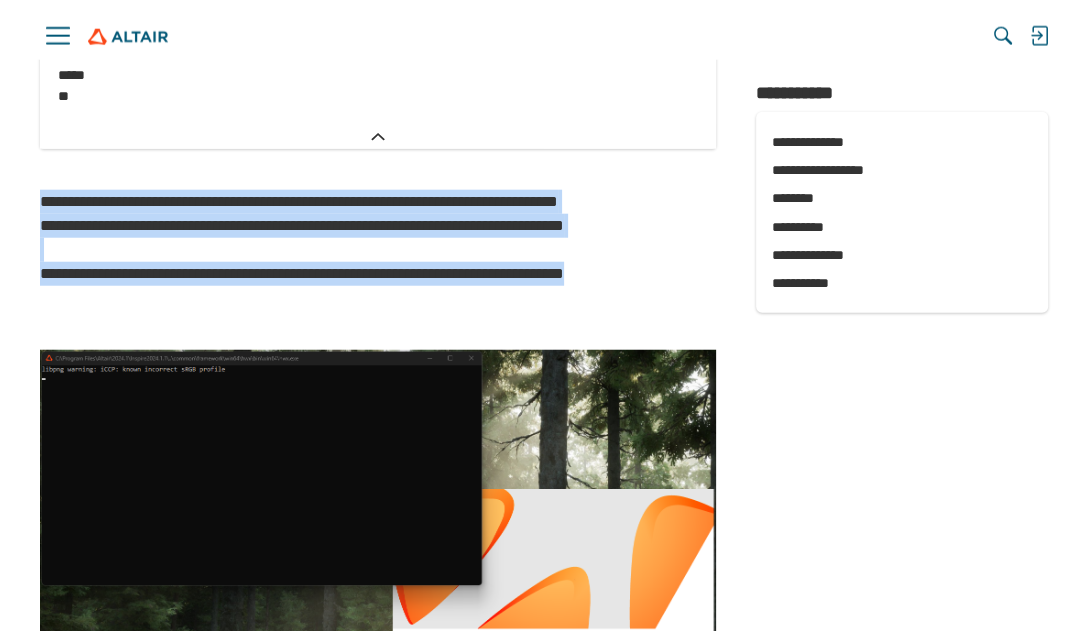 scroll, scrollTop: 9095, scrollLeft: 0, axis: vertical 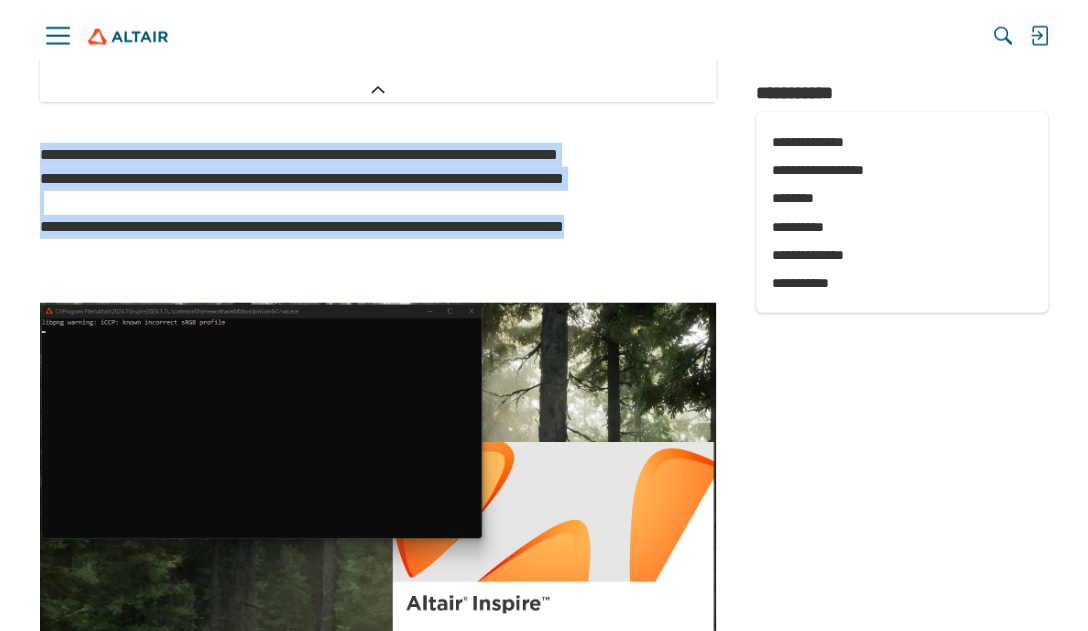 click on "**********" at bounding box center (378, 215) 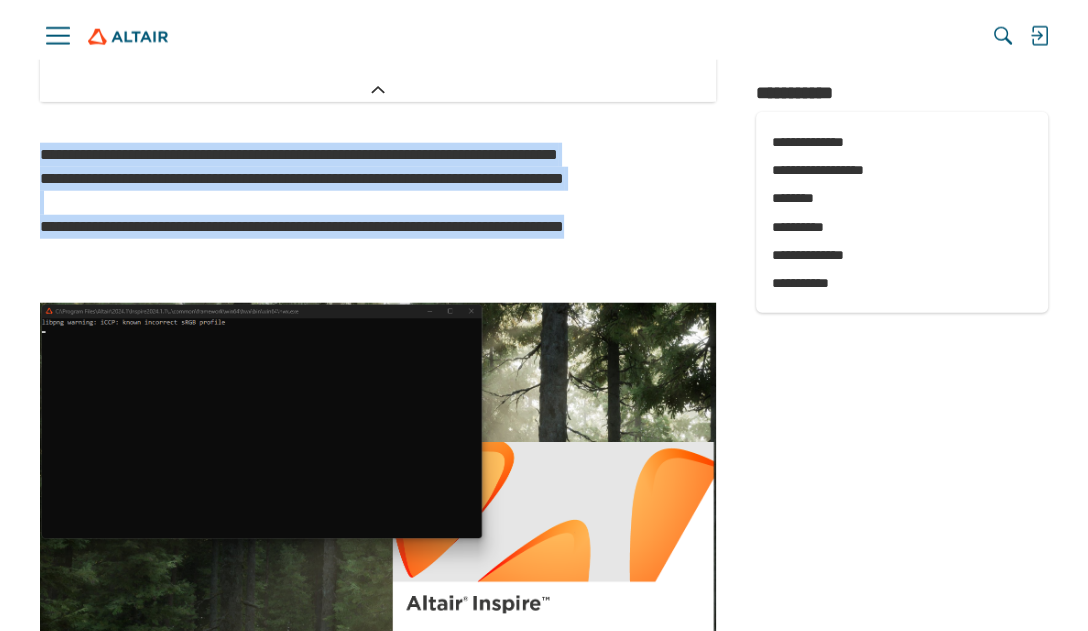 drag, startPoint x: 137, startPoint y: 321, endPoint x: 39, endPoint y: 190, distance: 163.60013 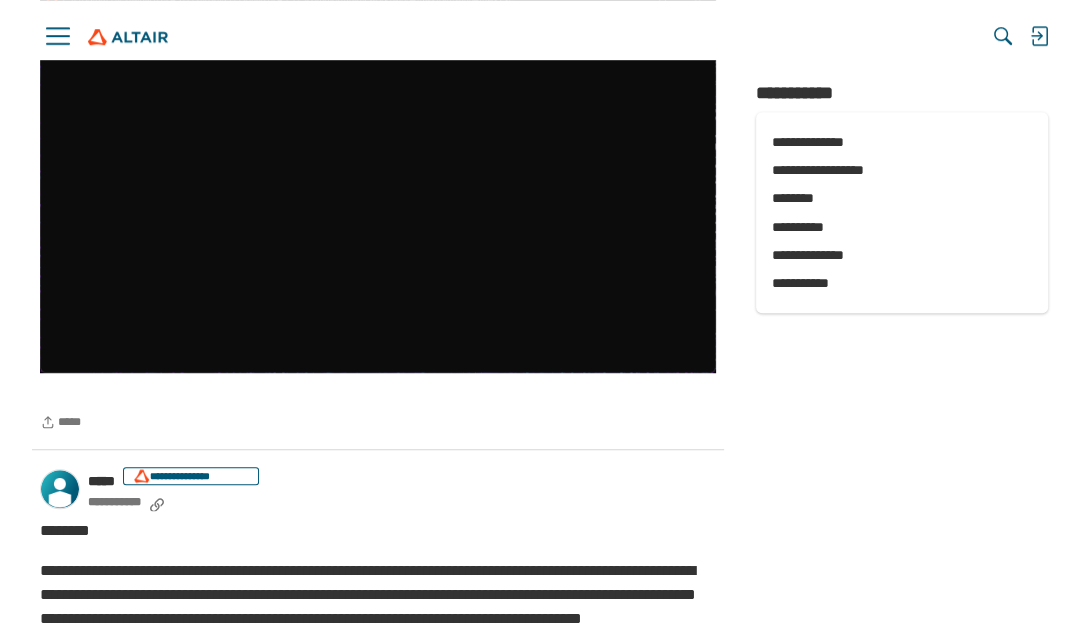 scroll, scrollTop: 6365, scrollLeft: 0, axis: vertical 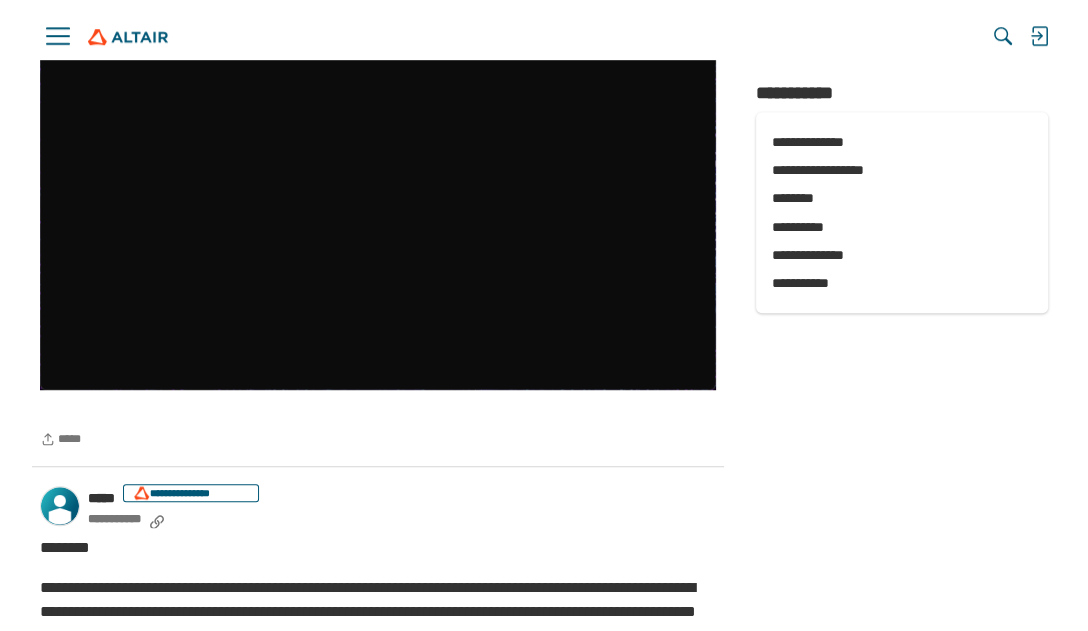 click at bounding box center (378, 197) 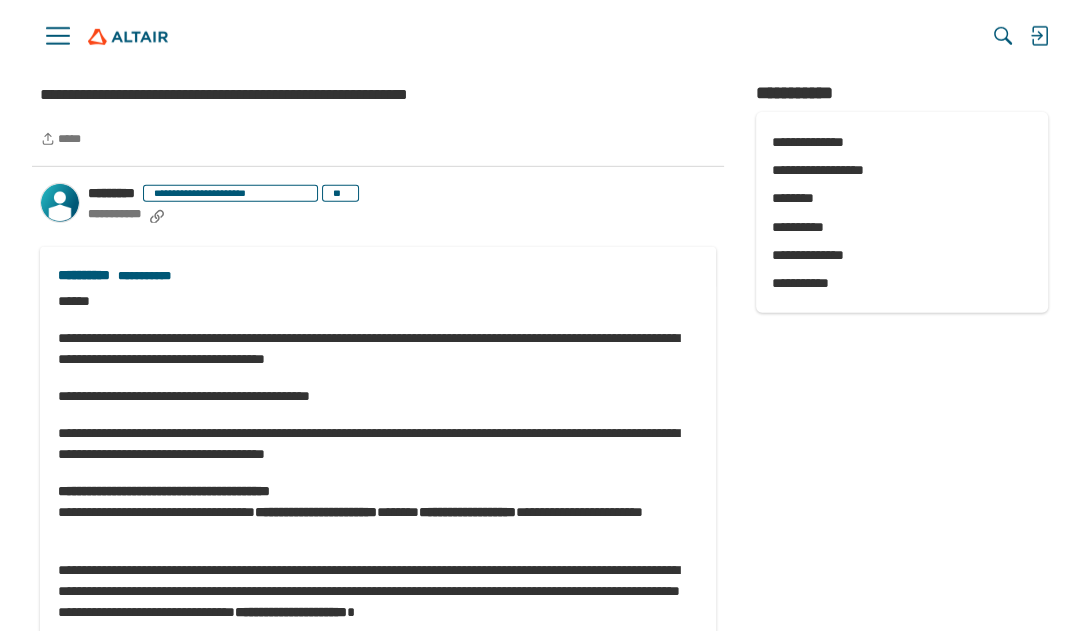 scroll, scrollTop: 4370, scrollLeft: 0, axis: vertical 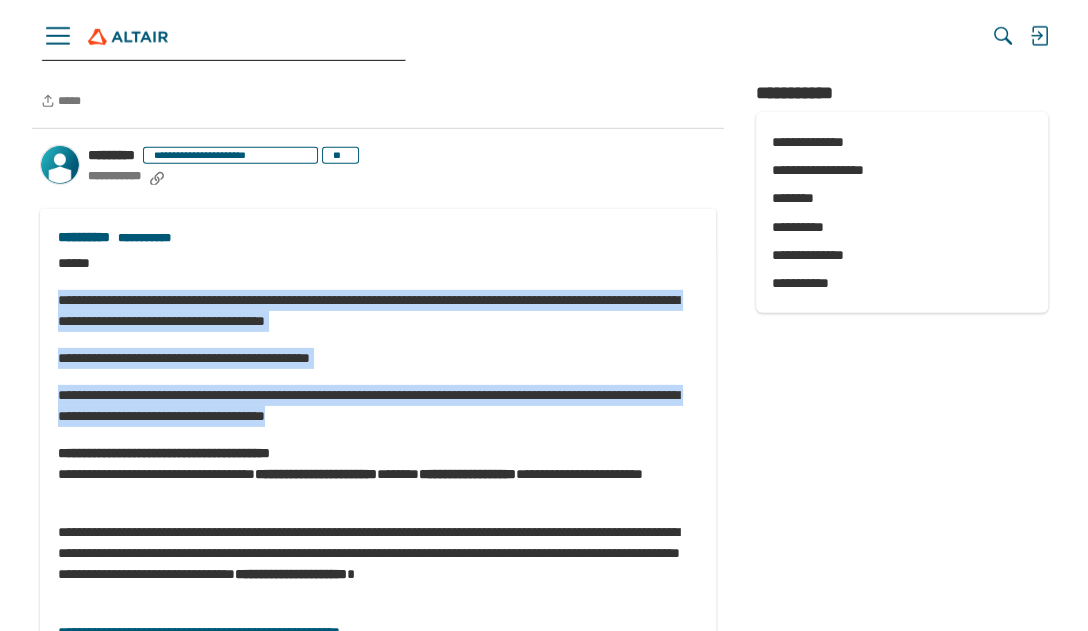 drag, startPoint x: 508, startPoint y: 293, endPoint x: 657, endPoint y: 467, distance: 229.07858 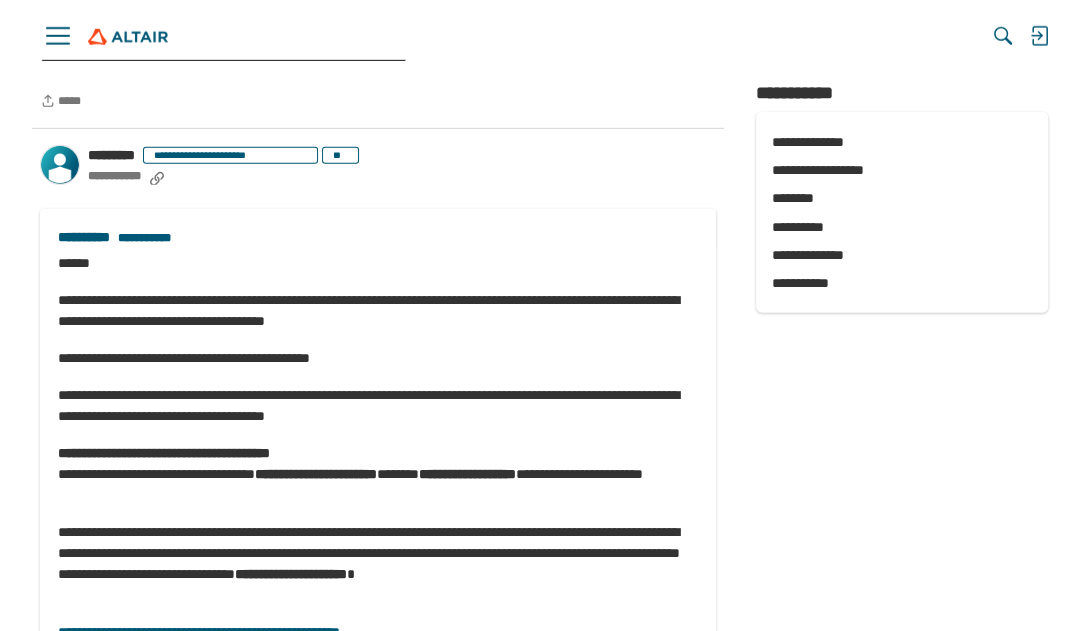 click on "**********" 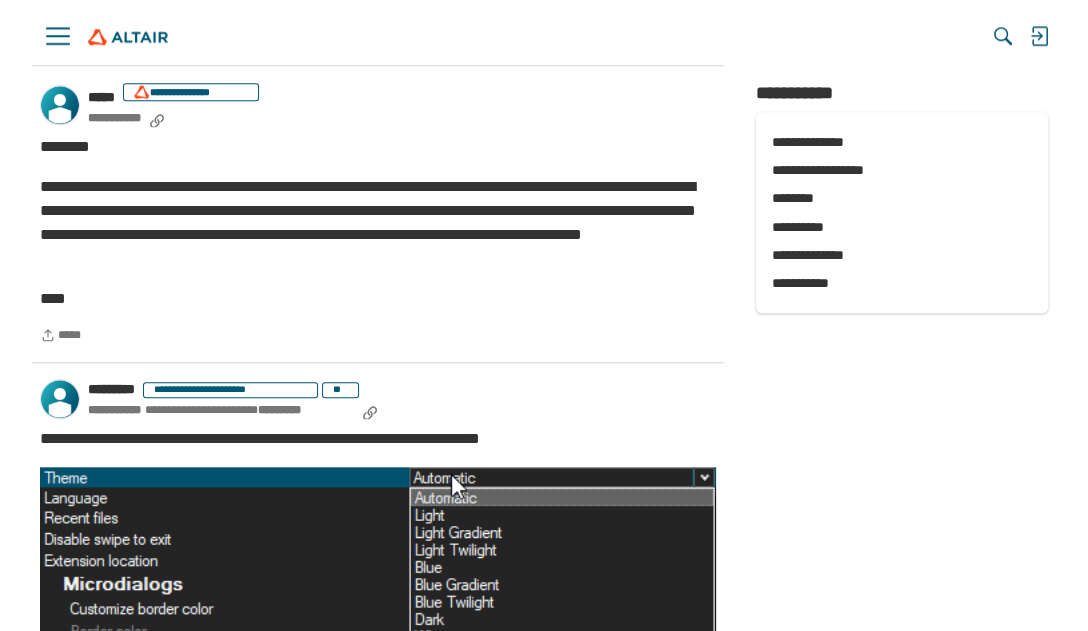 scroll, scrollTop: 6785, scrollLeft: 0, axis: vertical 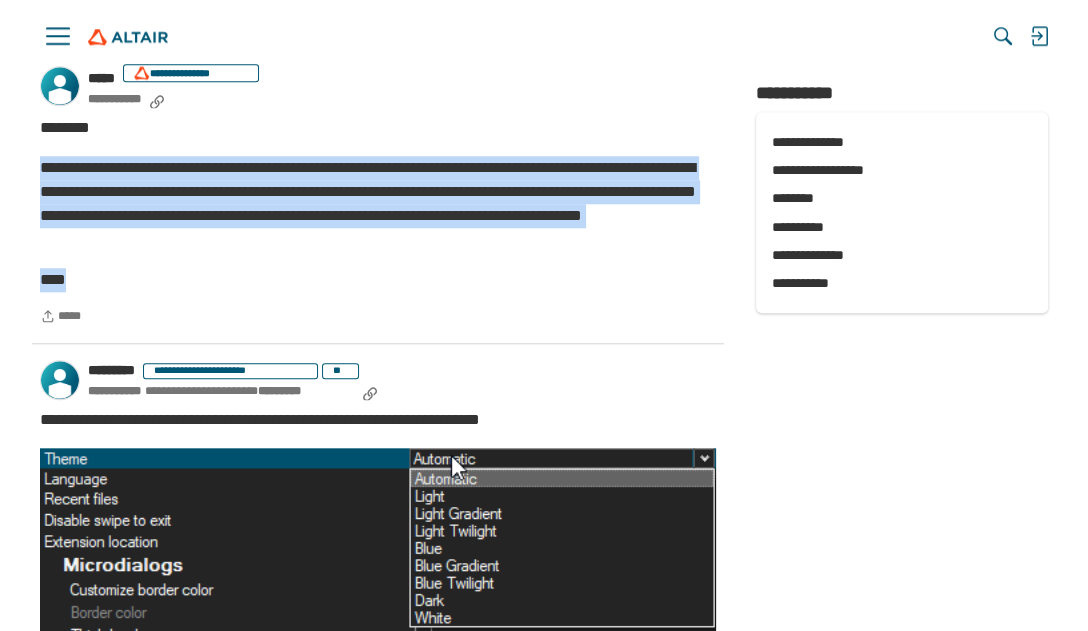 drag, startPoint x: 359, startPoint y: 172, endPoint x: 394, endPoint y: 316, distance: 148.19244 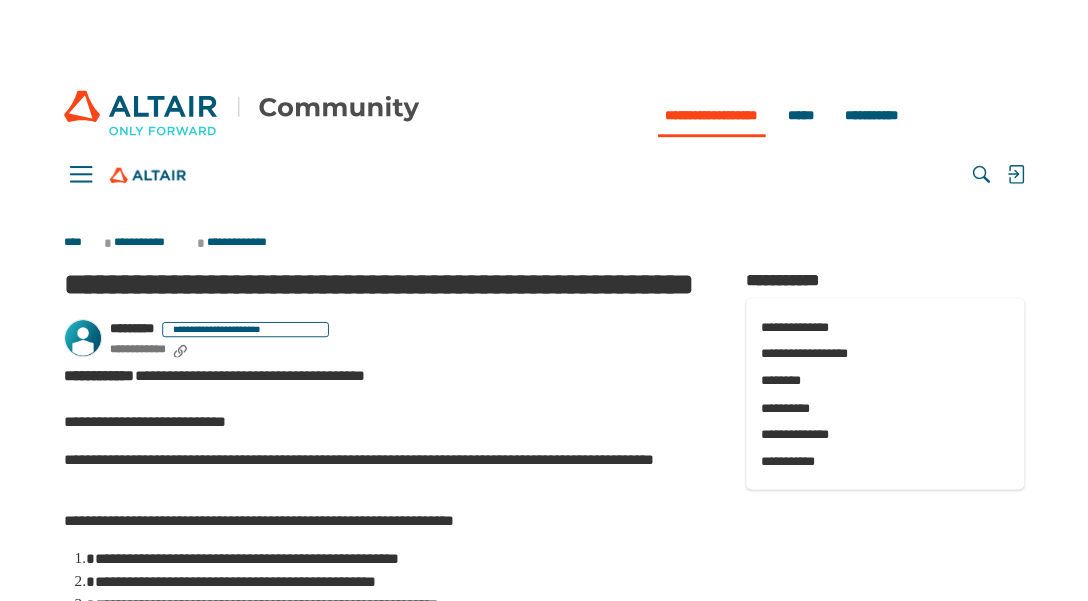 scroll, scrollTop: 261, scrollLeft: 0, axis: vertical 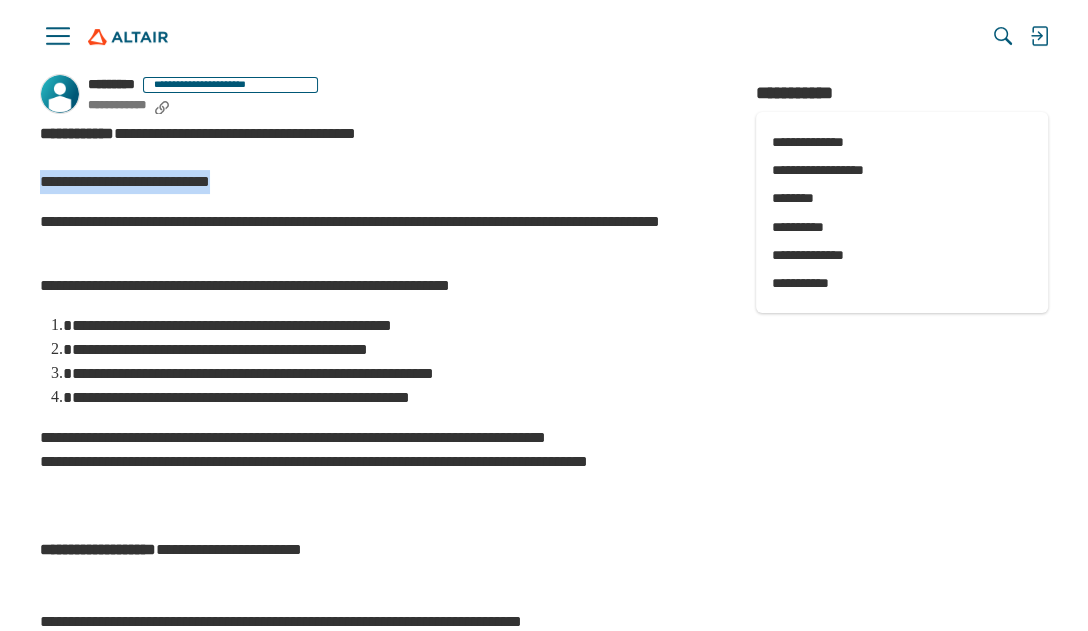 drag, startPoint x: 301, startPoint y: 228, endPoint x: 34, endPoint y: 233, distance: 267.0468 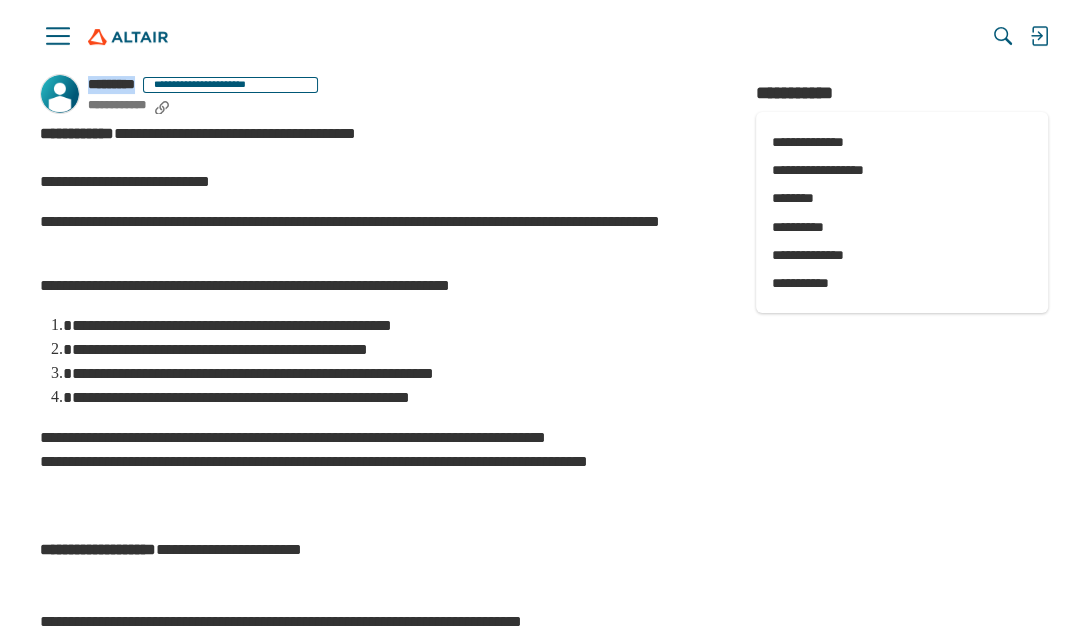 drag, startPoint x: 166, startPoint y: 125, endPoint x: 92, endPoint y: 129, distance: 74.10803 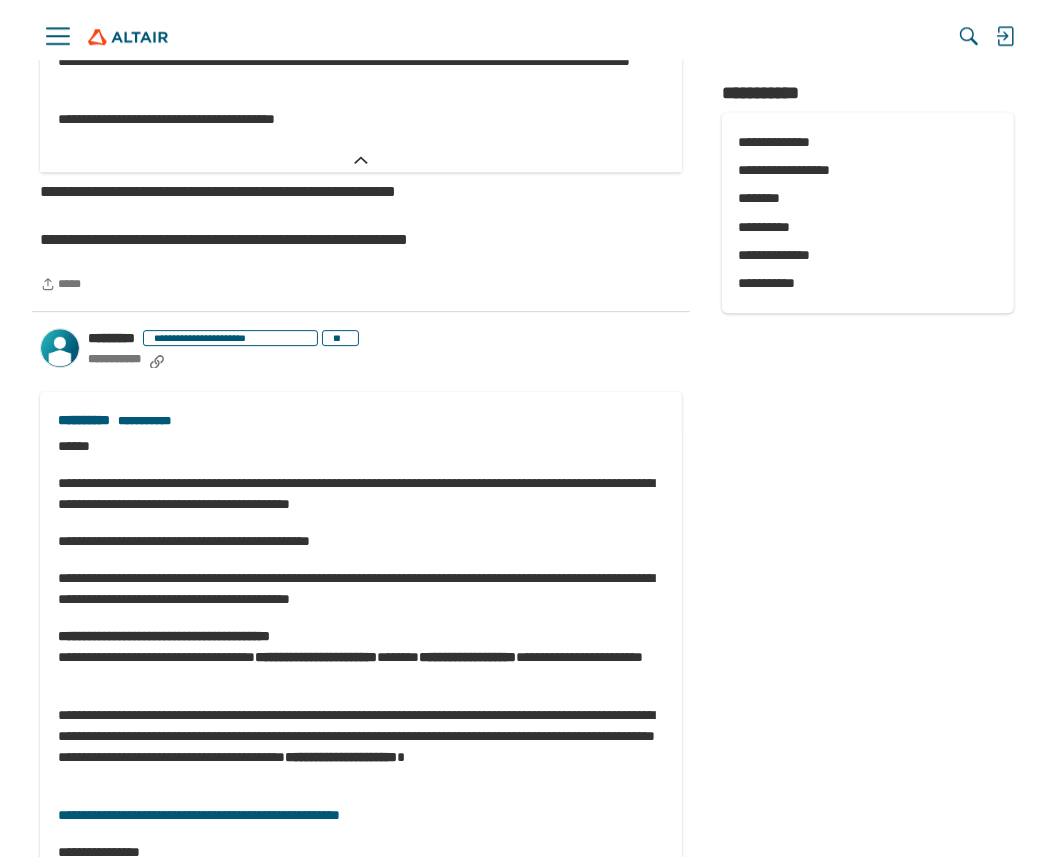 scroll, scrollTop: 5641, scrollLeft: 0, axis: vertical 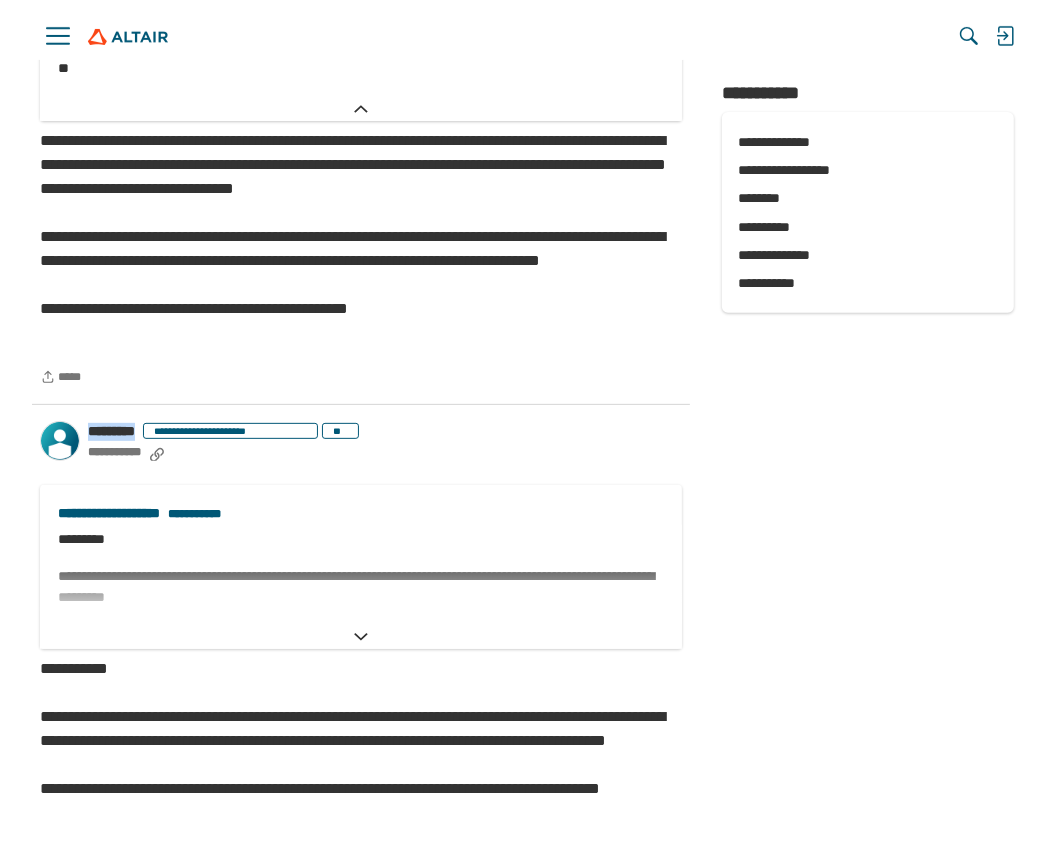 click on "******" 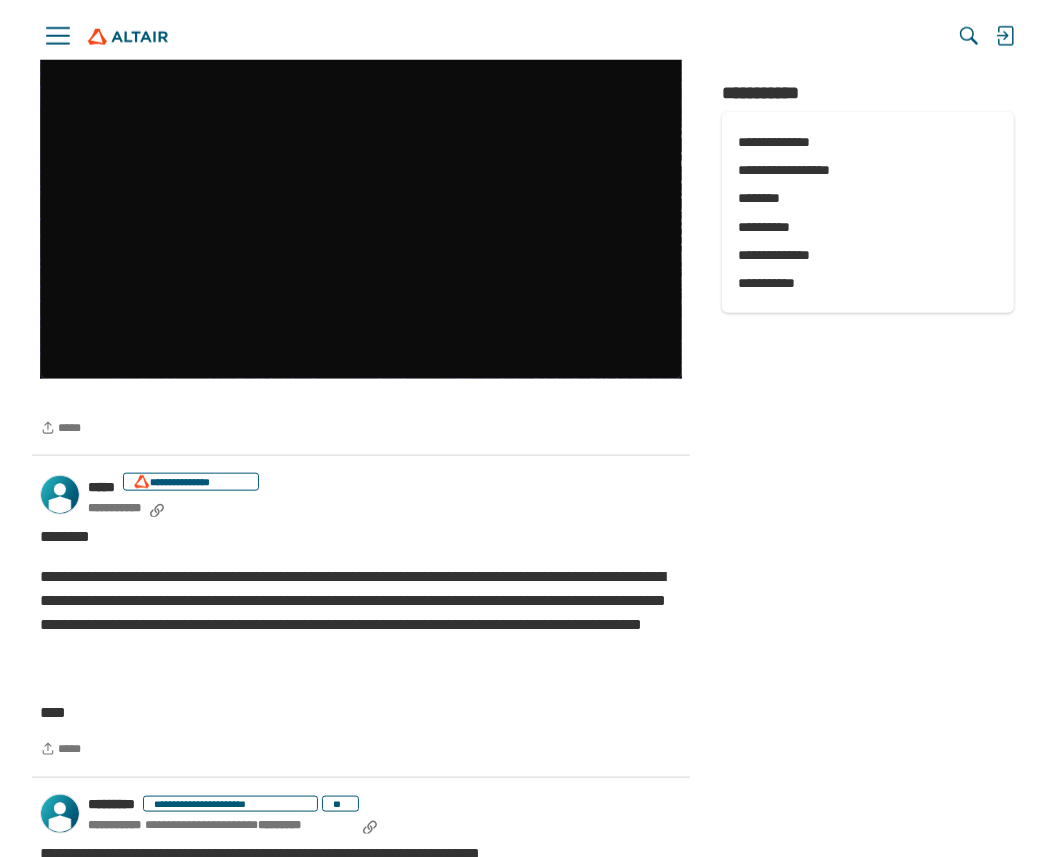scroll, scrollTop: 6691, scrollLeft: 0, axis: vertical 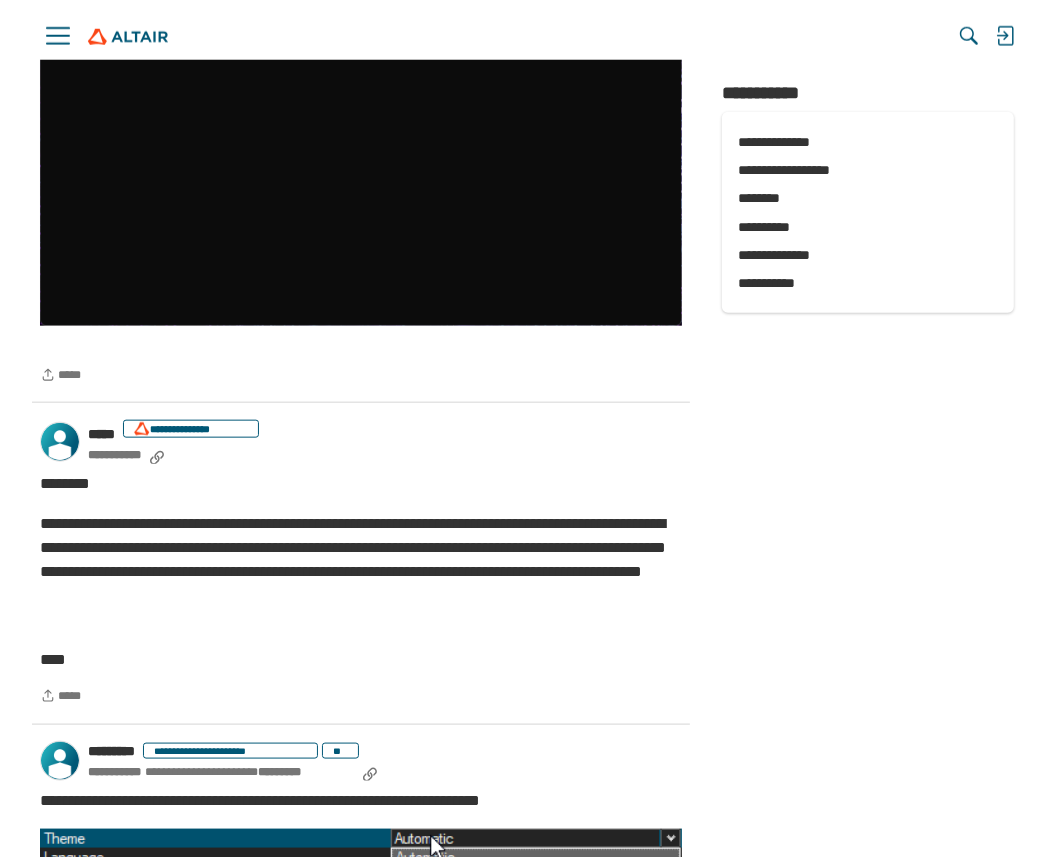 click on "**********" at bounding box center (385, 432) 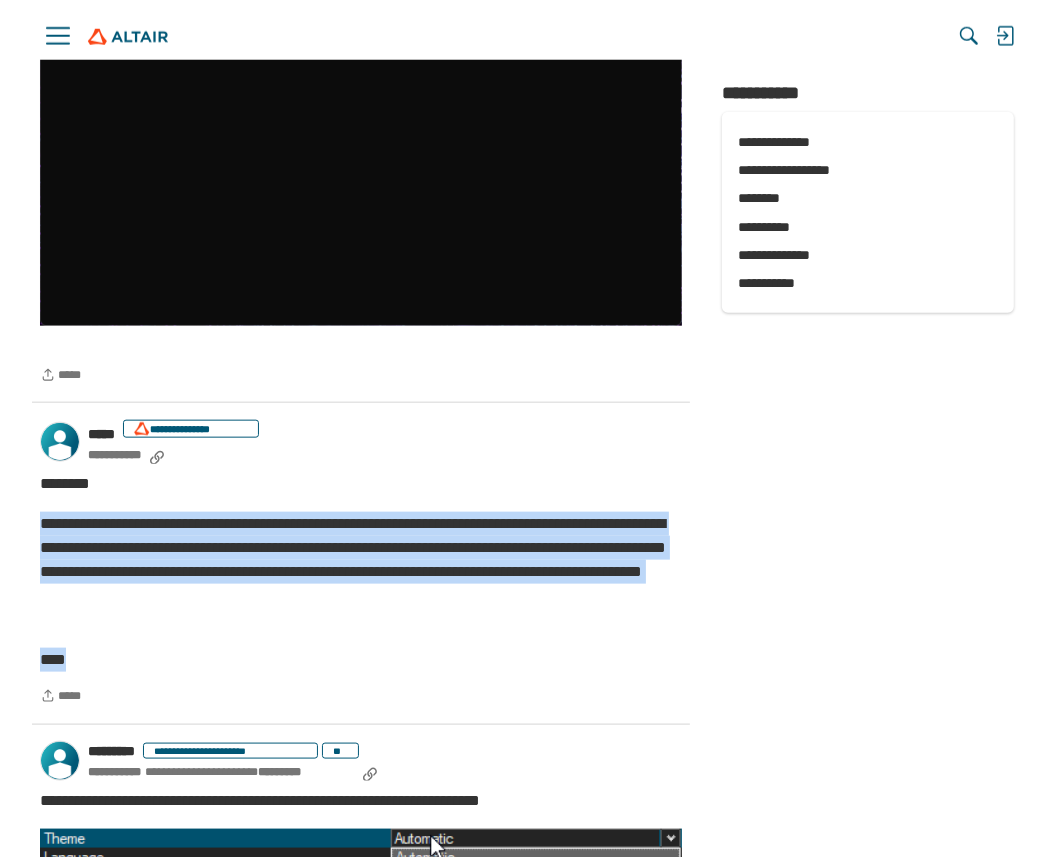 drag, startPoint x: 401, startPoint y: 477, endPoint x: 464, endPoint y: 639, distance: 173.81888 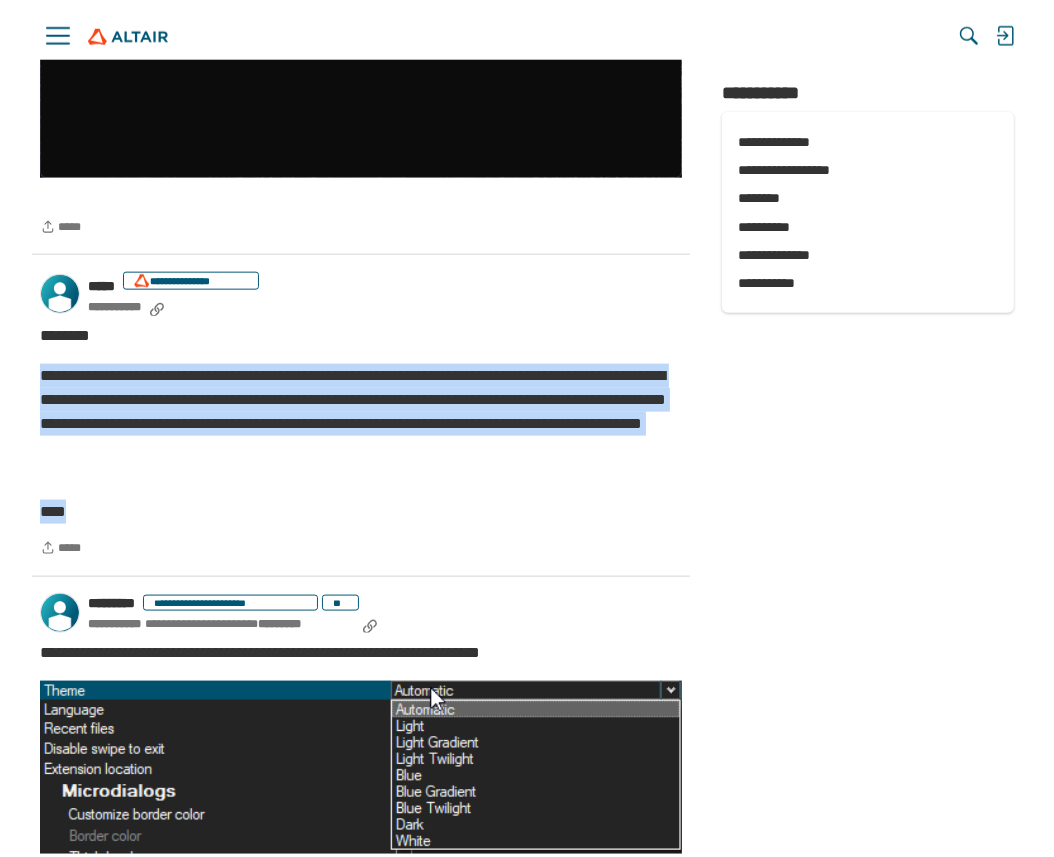 scroll, scrollTop: 6901, scrollLeft: 0, axis: vertical 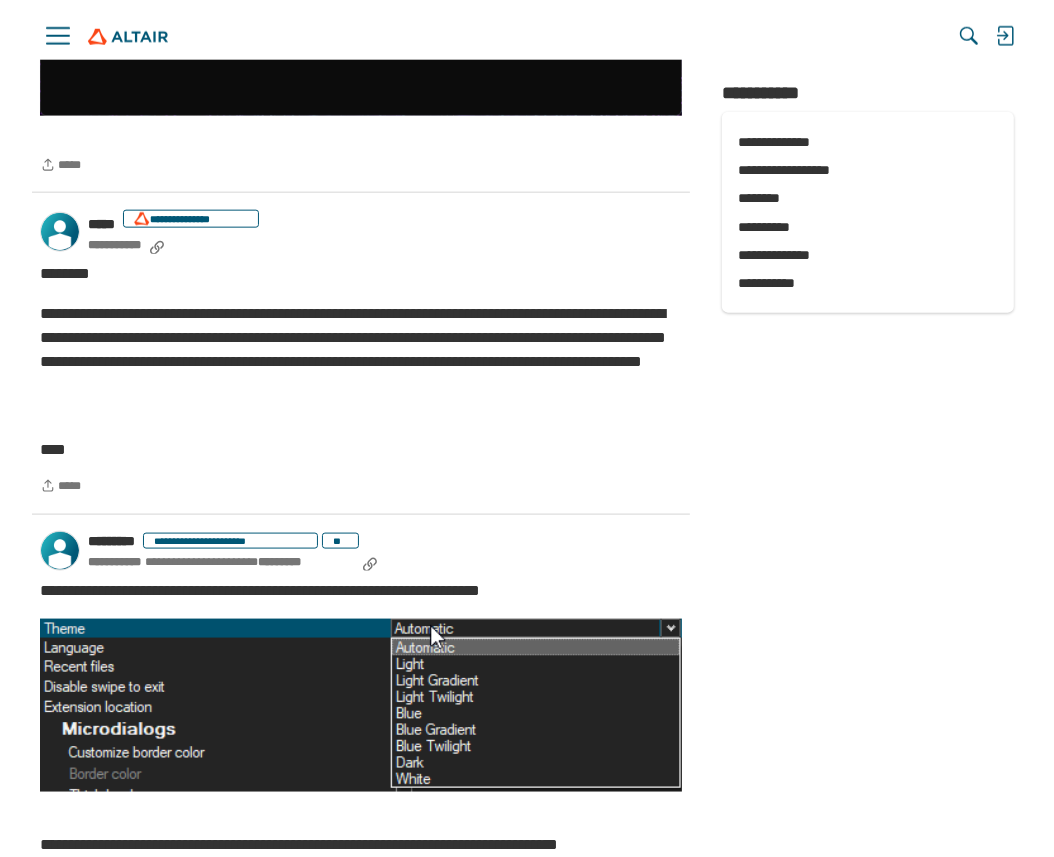 click on "**********" at bounding box center (361, 591) 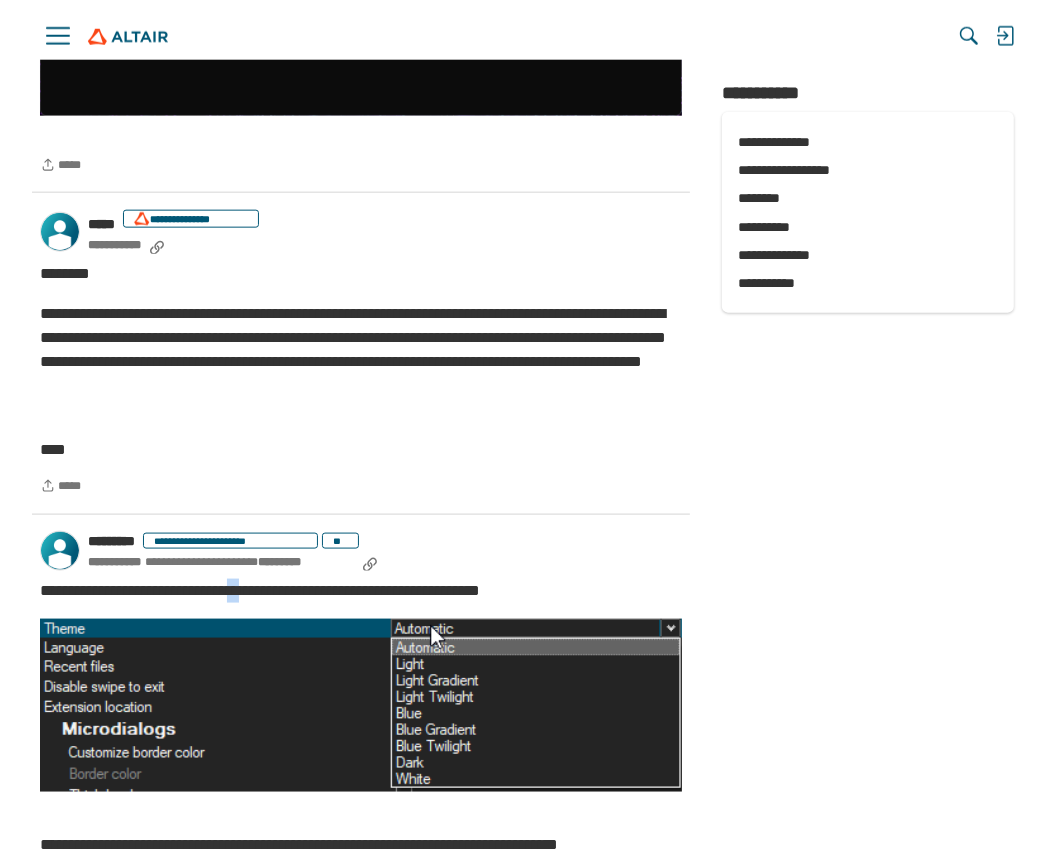 click on "**********" at bounding box center [361, 591] 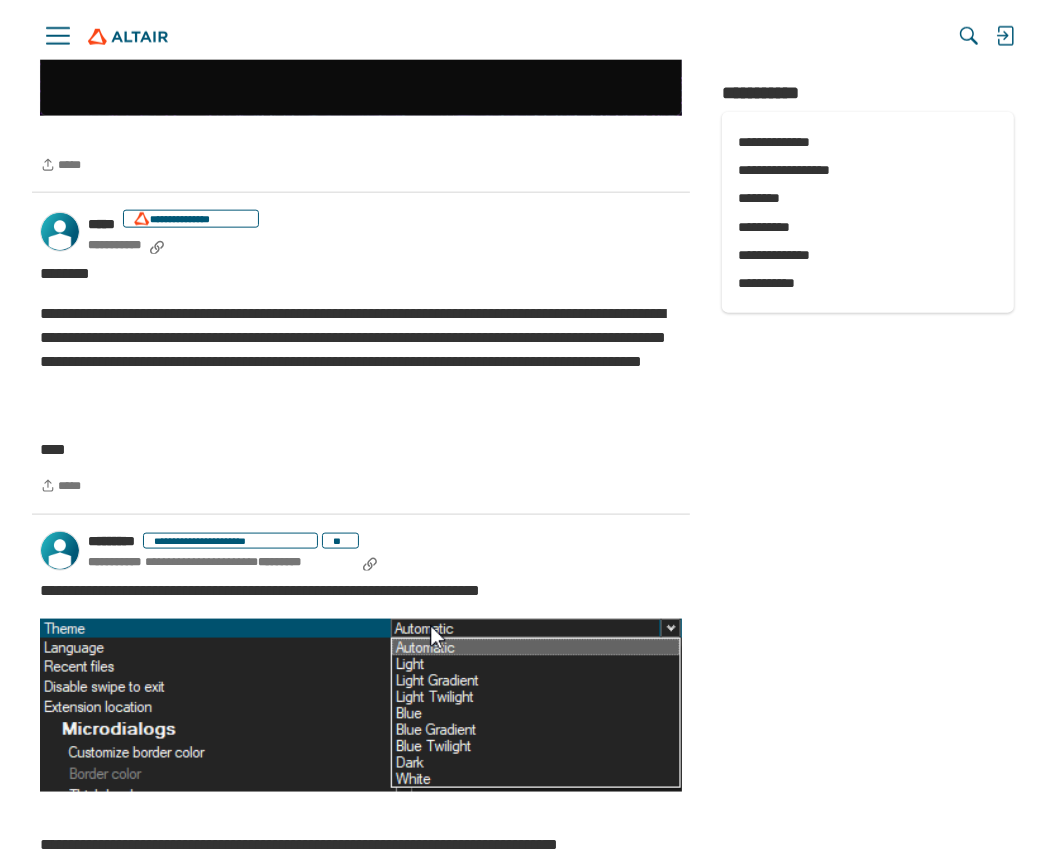 click on "**********" at bounding box center (361, 591) 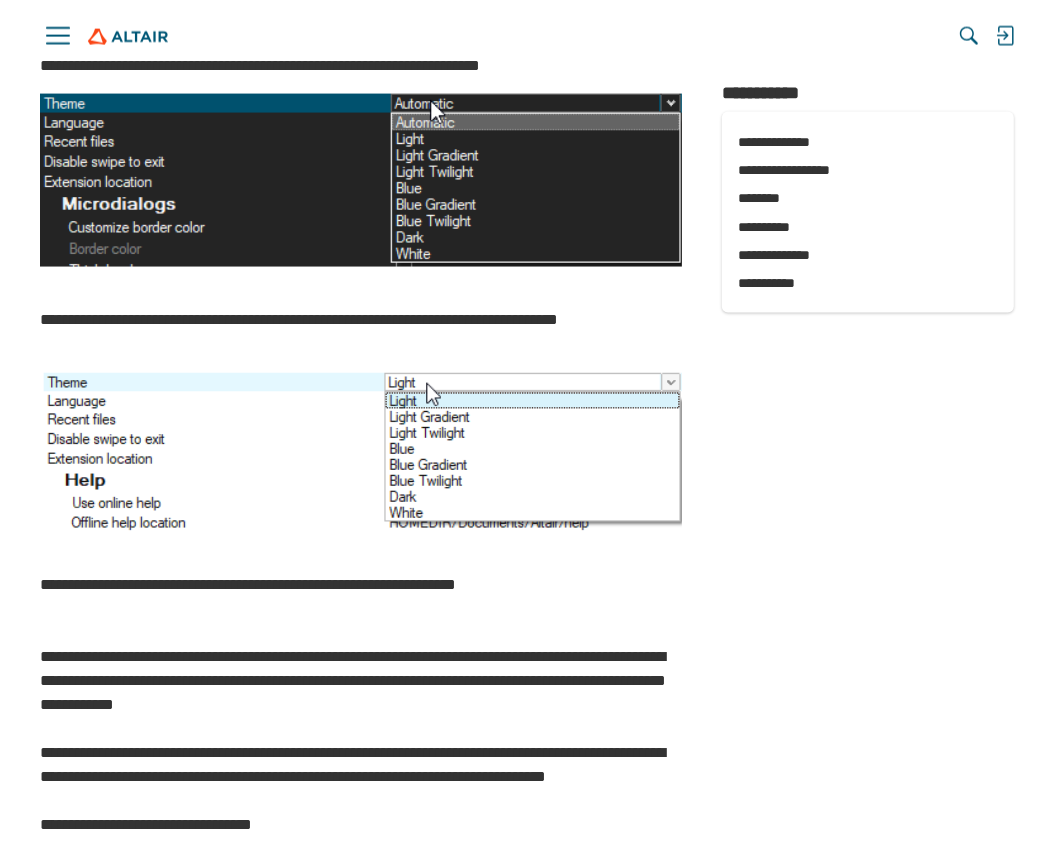 scroll, scrollTop: 7531, scrollLeft: 0, axis: vertical 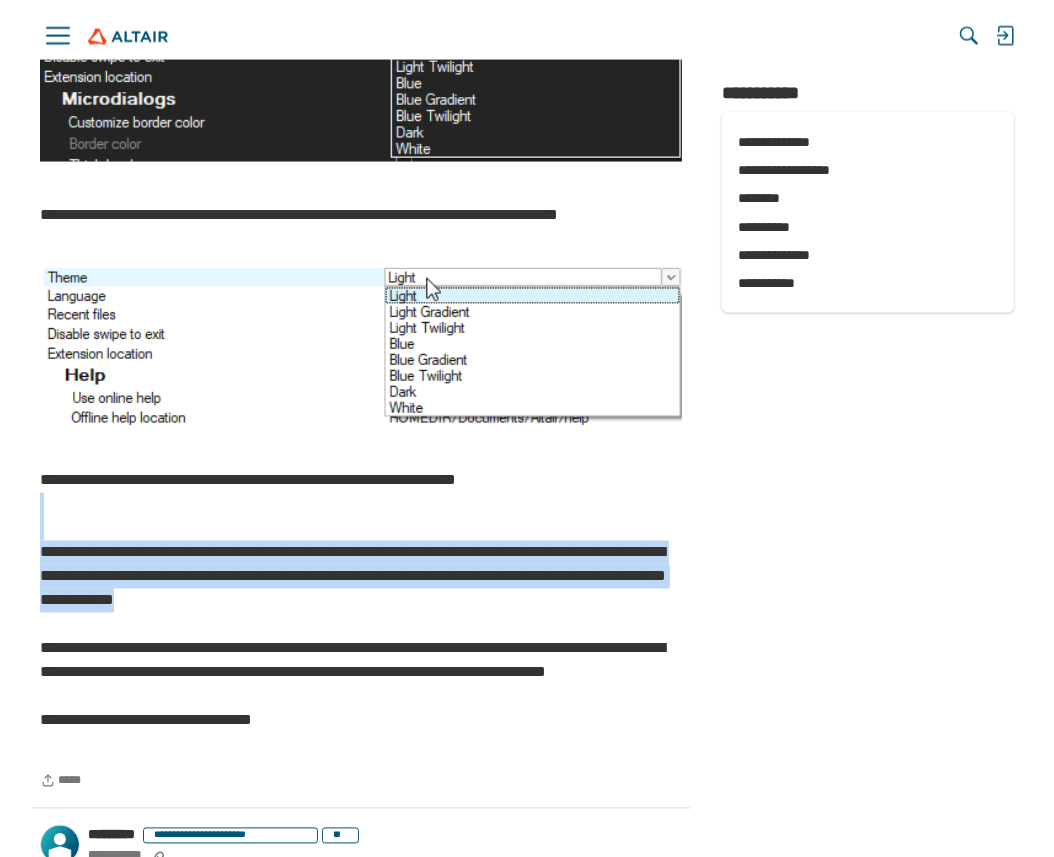 drag, startPoint x: 144, startPoint y: 520, endPoint x: 526, endPoint y: 611, distance: 392.68945 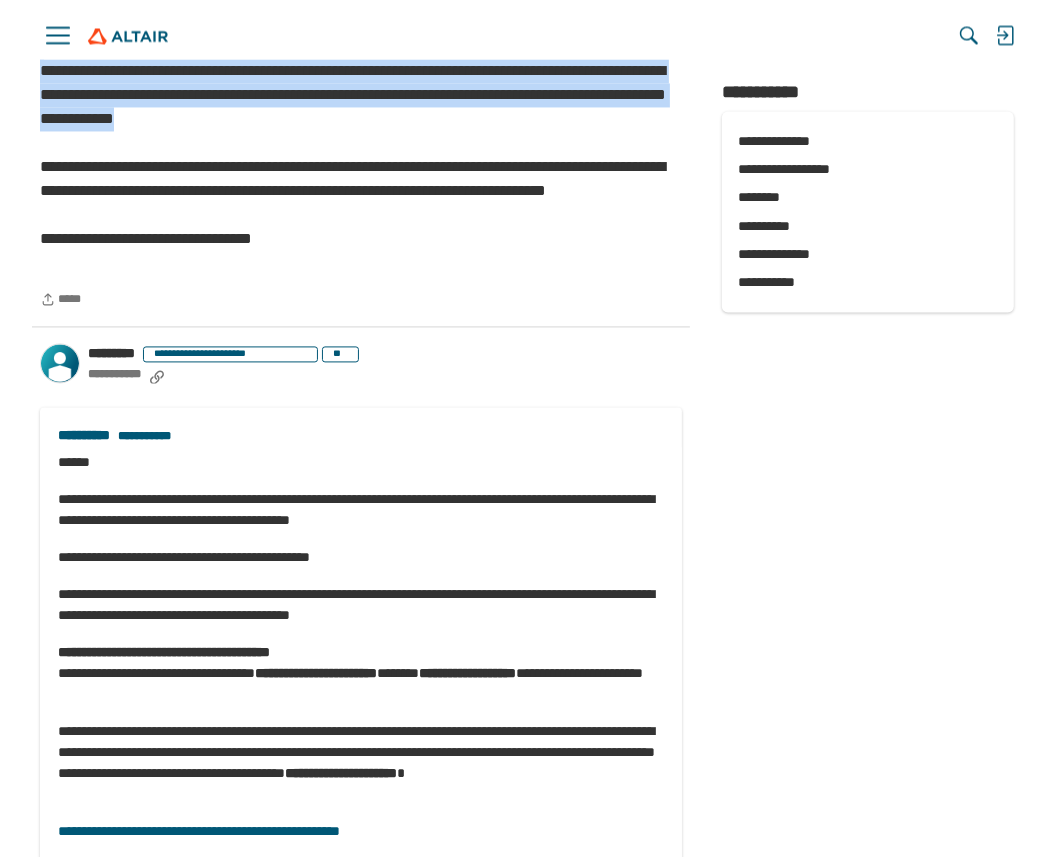 scroll, scrollTop: 8056, scrollLeft: 0, axis: vertical 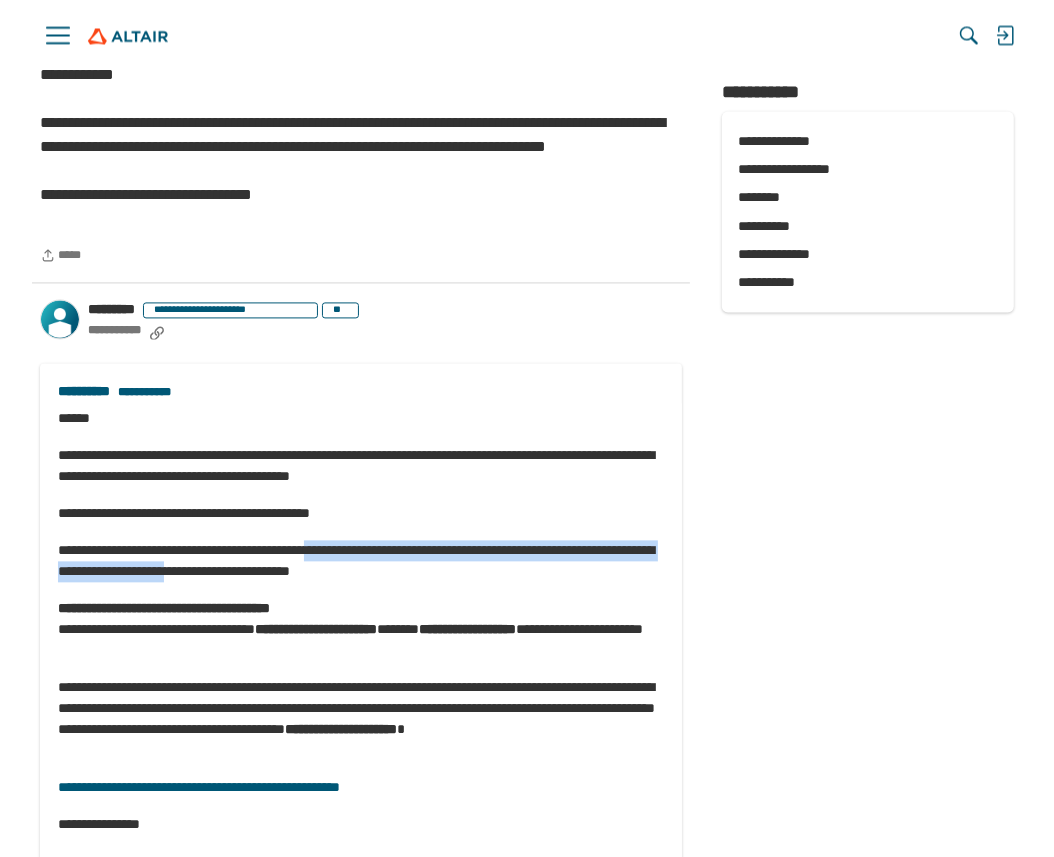 drag, startPoint x: 417, startPoint y: 534, endPoint x: 431, endPoint y: 577, distance: 45.221676 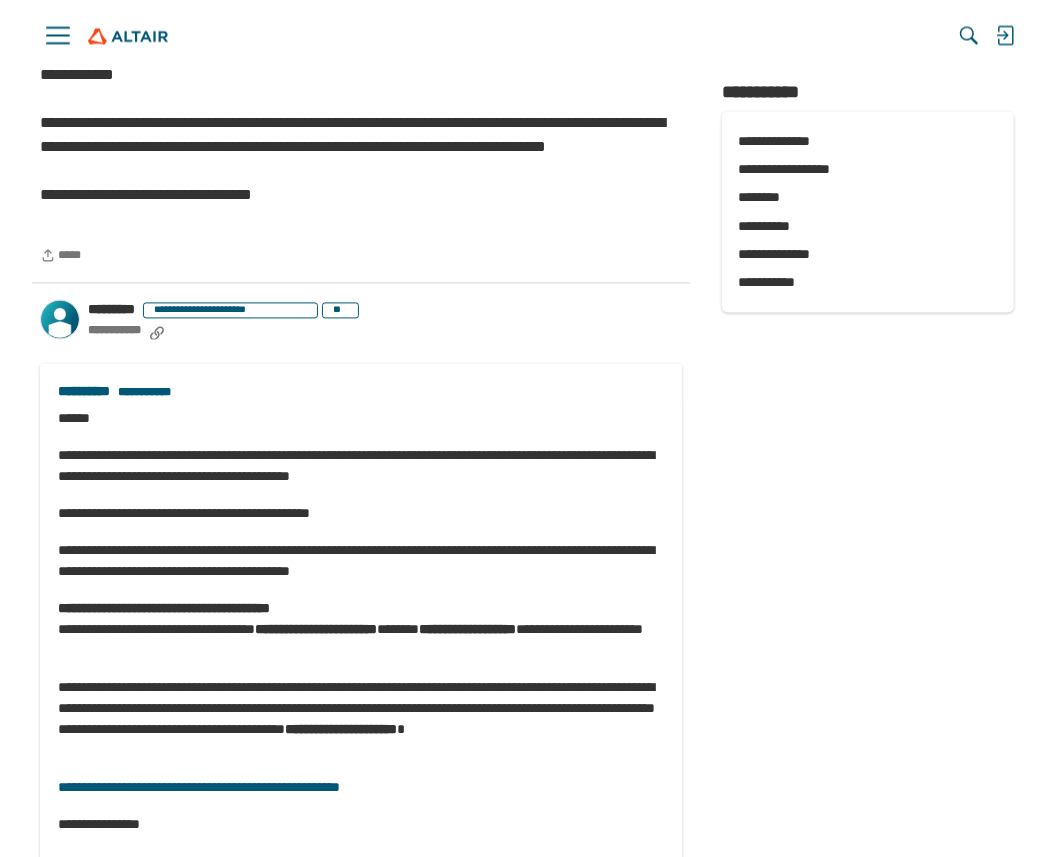 click on "**********" 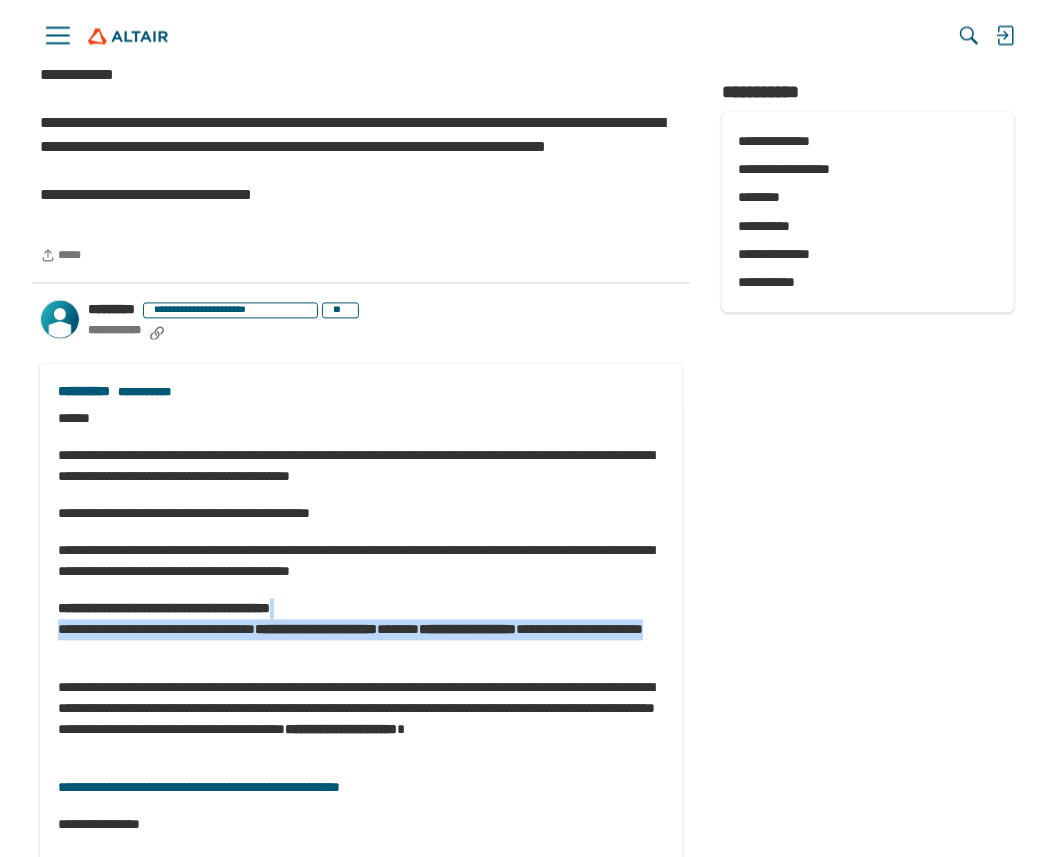 drag, startPoint x: 513, startPoint y: 611, endPoint x: 519, endPoint y: 652, distance: 41.4367 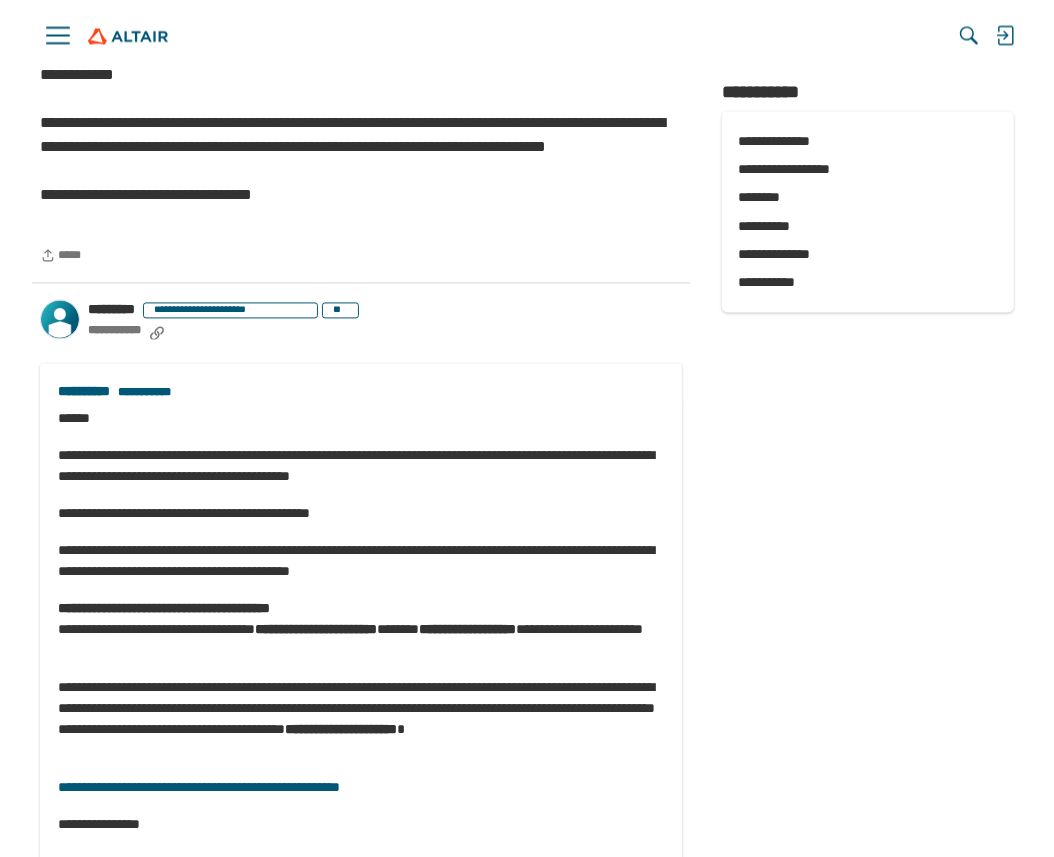 click on "**********" 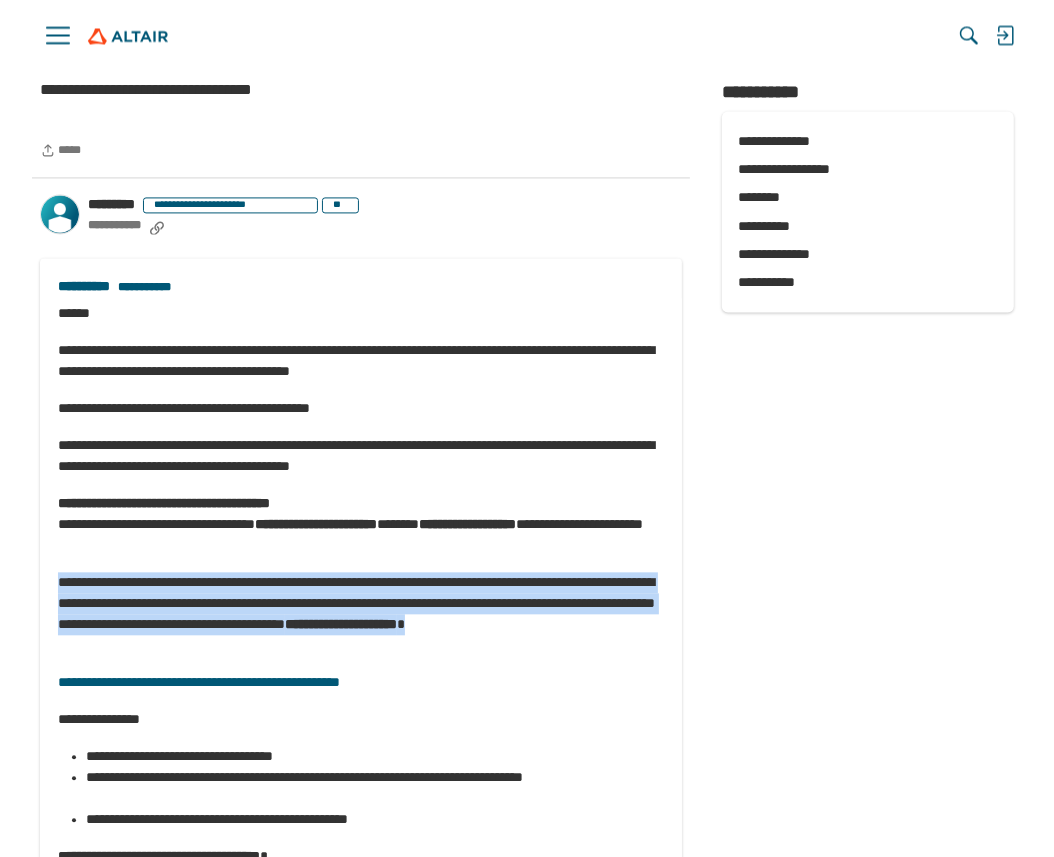 drag, startPoint x: 350, startPoint y: 558, endPoint x: 636, endPoint y: 639, distance: 297.24905 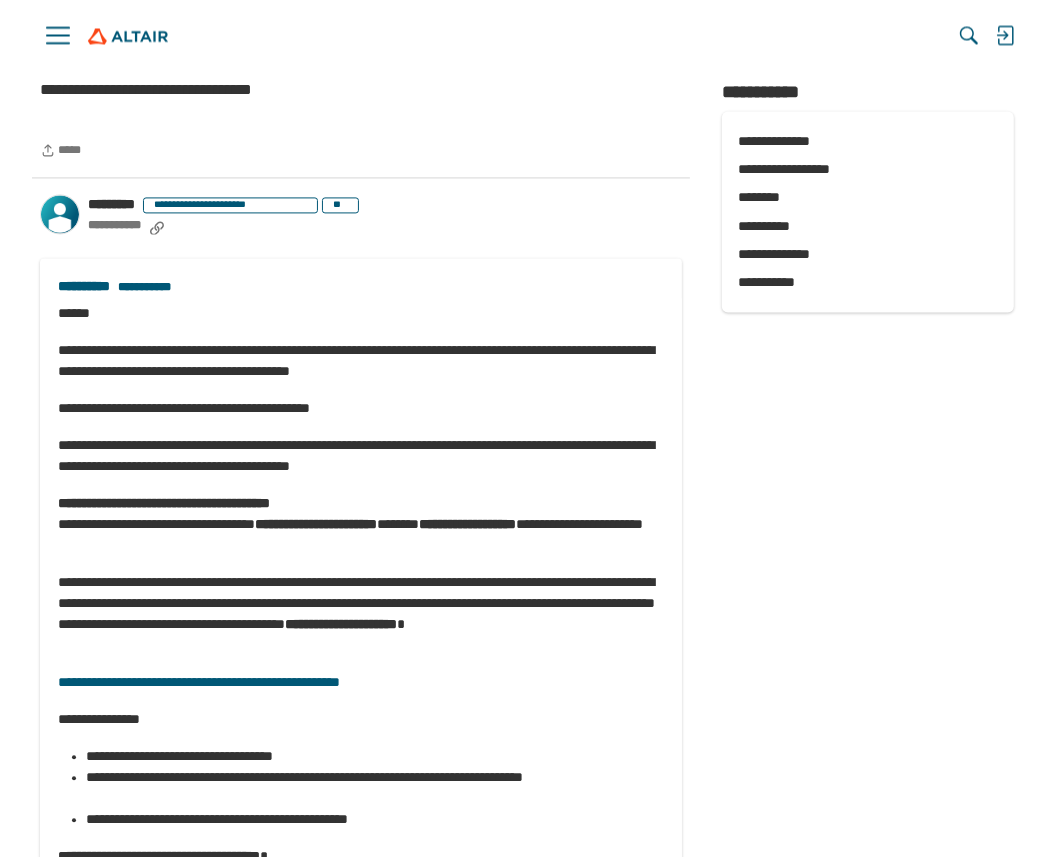 click on "**********" 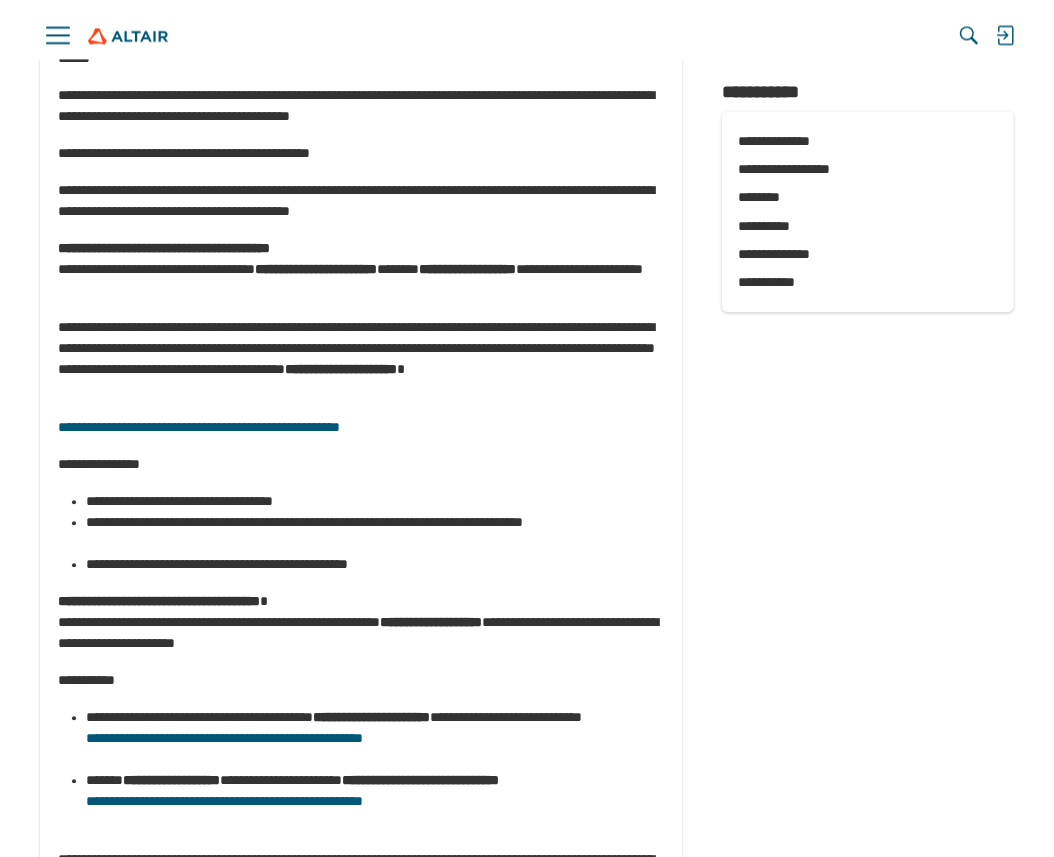 scroll, scrollTop: 8476, scrollLeft: 0, axis: vertical 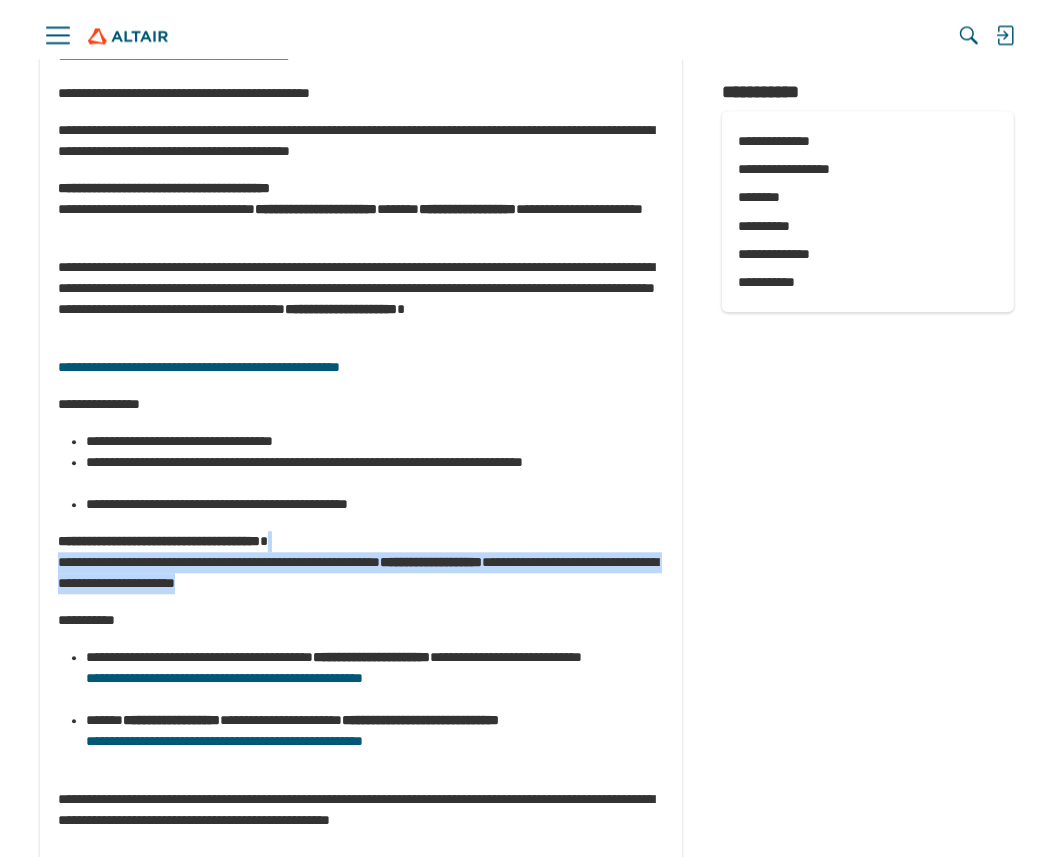 drag, startPoint x: 618, startPoint y: 538, endPoint x: 617, endPoint y: 580, distance: 42.0119 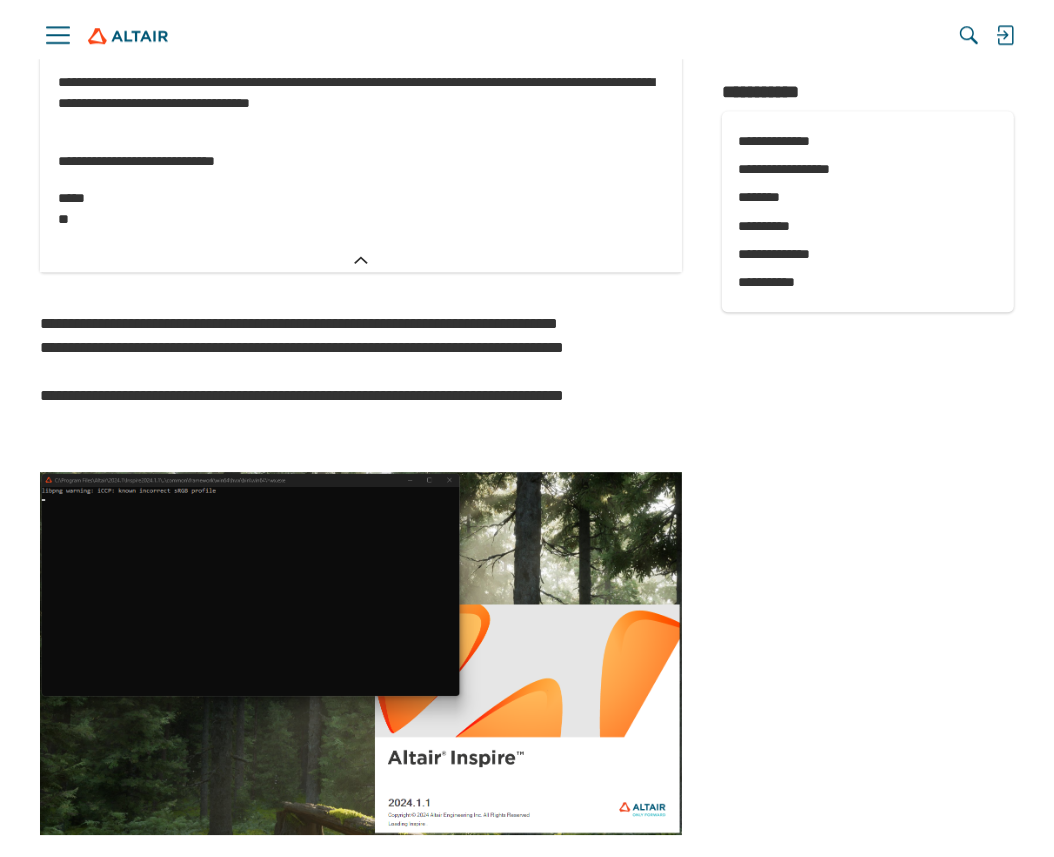 scroll, scrollTop: 9316, scrollLeft: 0, axis: vertical 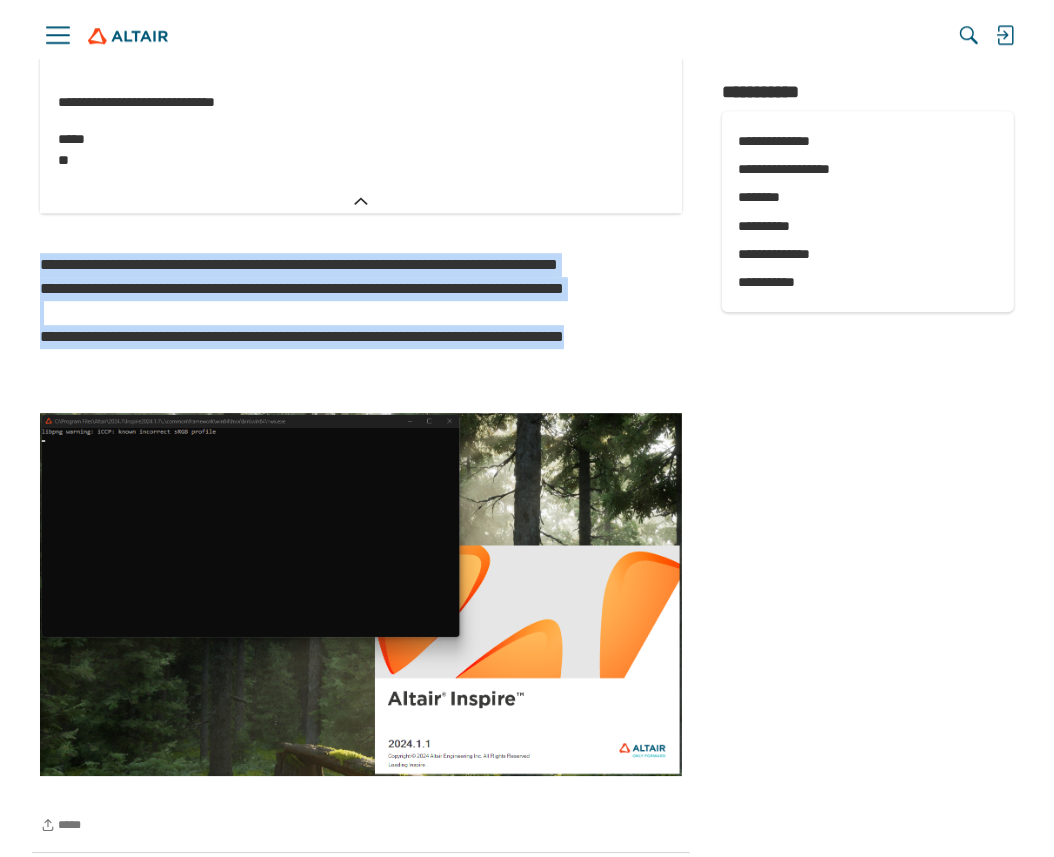 drag, startPoint x: 209, startPoint y: 398, endPoint x: 206, endPoint y: 247, distance: 151.0298 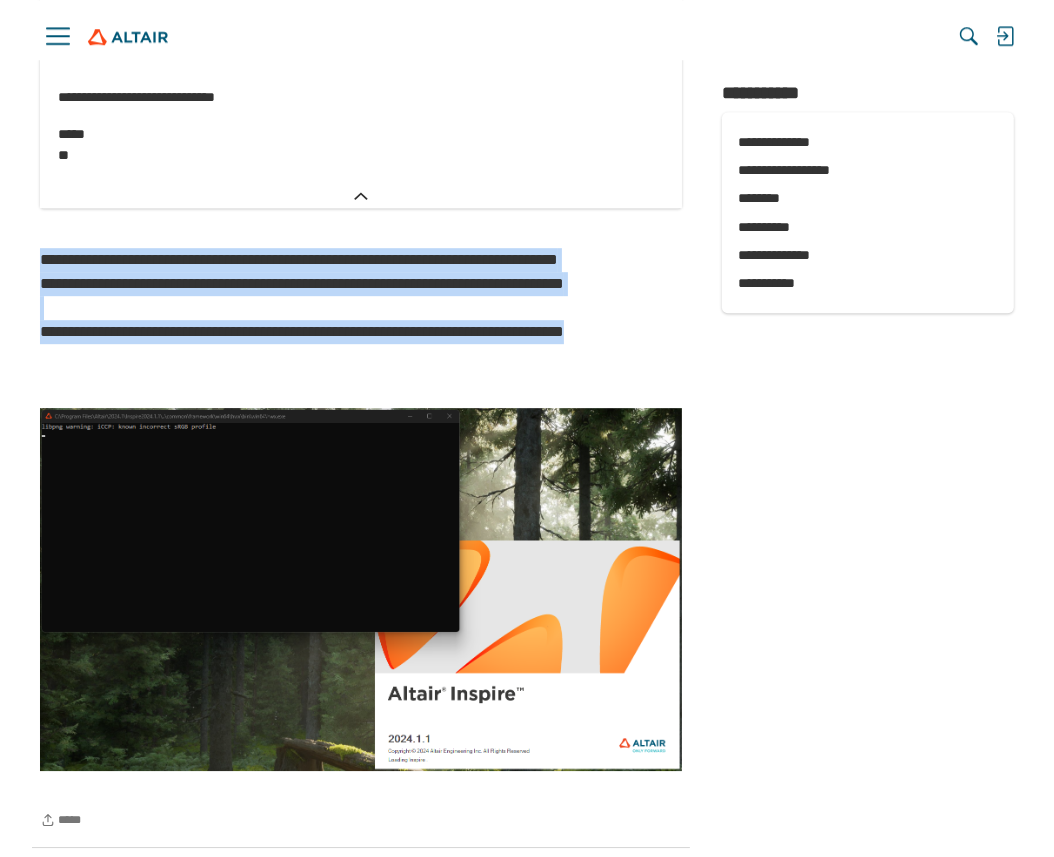 scroll, scrollTop: 9247, scrollLeft: 0, axis: vertical 